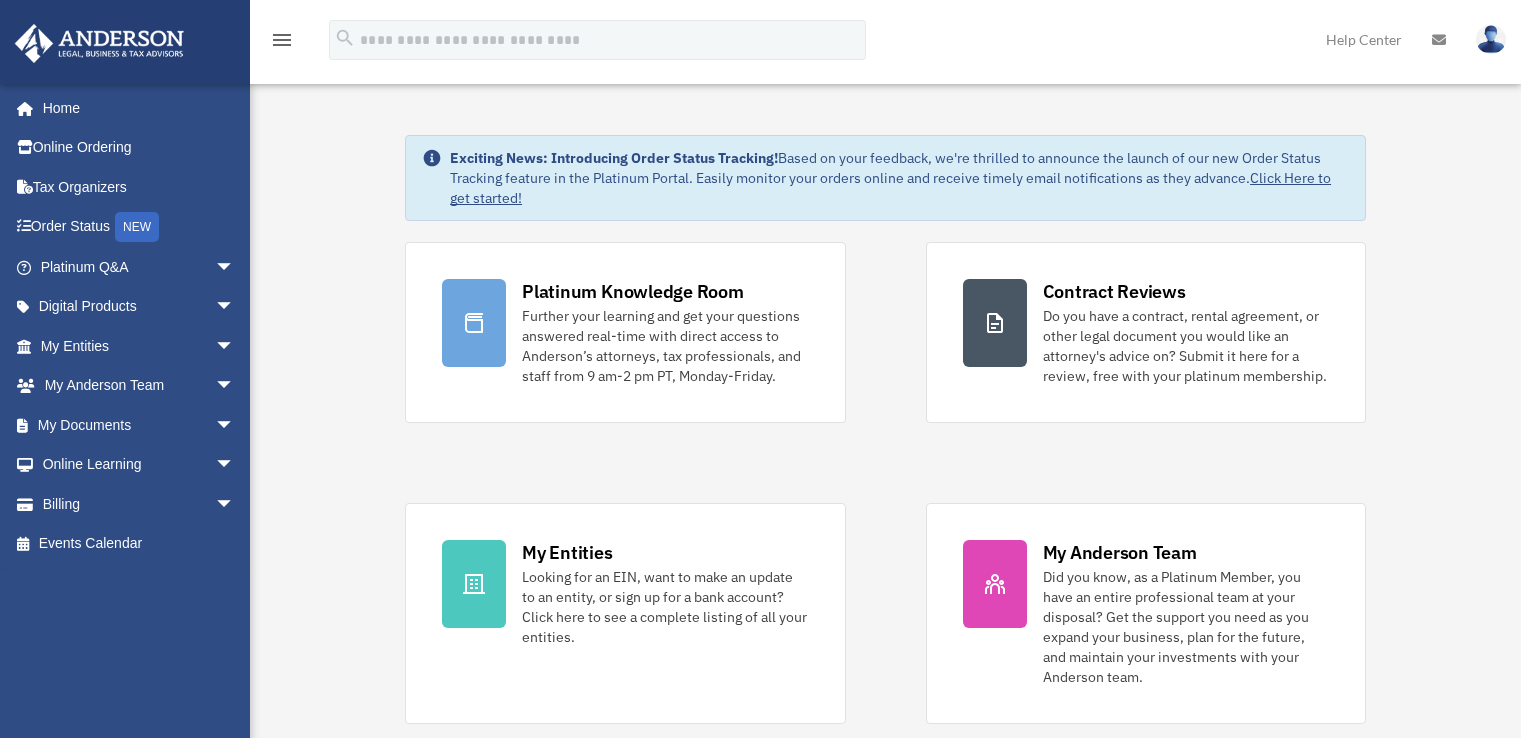 scroll, scrollTop: 0, scrollLeft: 0, axis: both 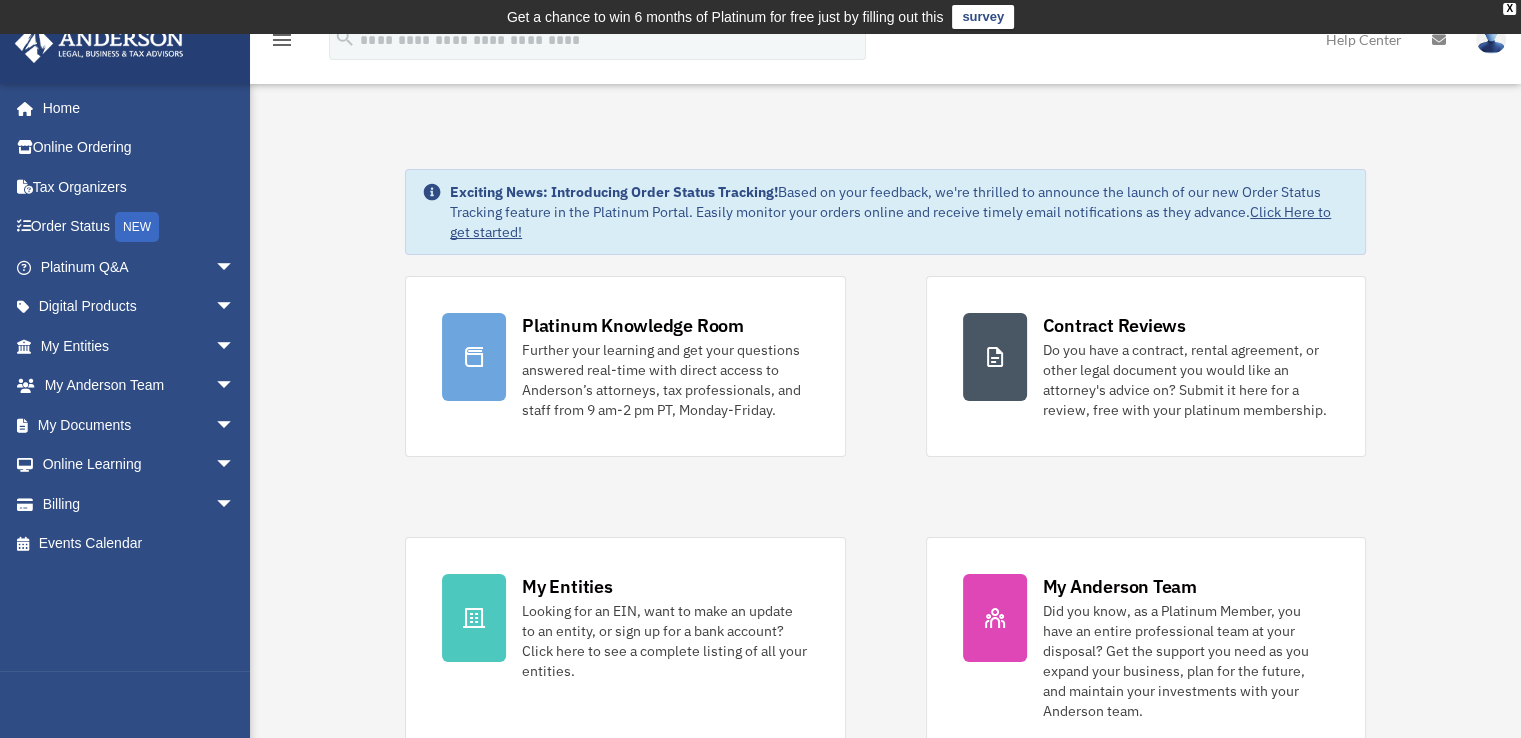 click on "Platinum Knowledge Room
Further your learning and get your questions answered real-time with direct access to Anderson’s attorneys, tax professionals, and staff from 9 am-2 pm PT, Monday-Friday.
Contract Reviews
Do you have a contract, rental agreement, or other legal document you would like an attorney's advice on?  Submit it here for a  review, free with your platinum membership." at bounding box center (885, 517) 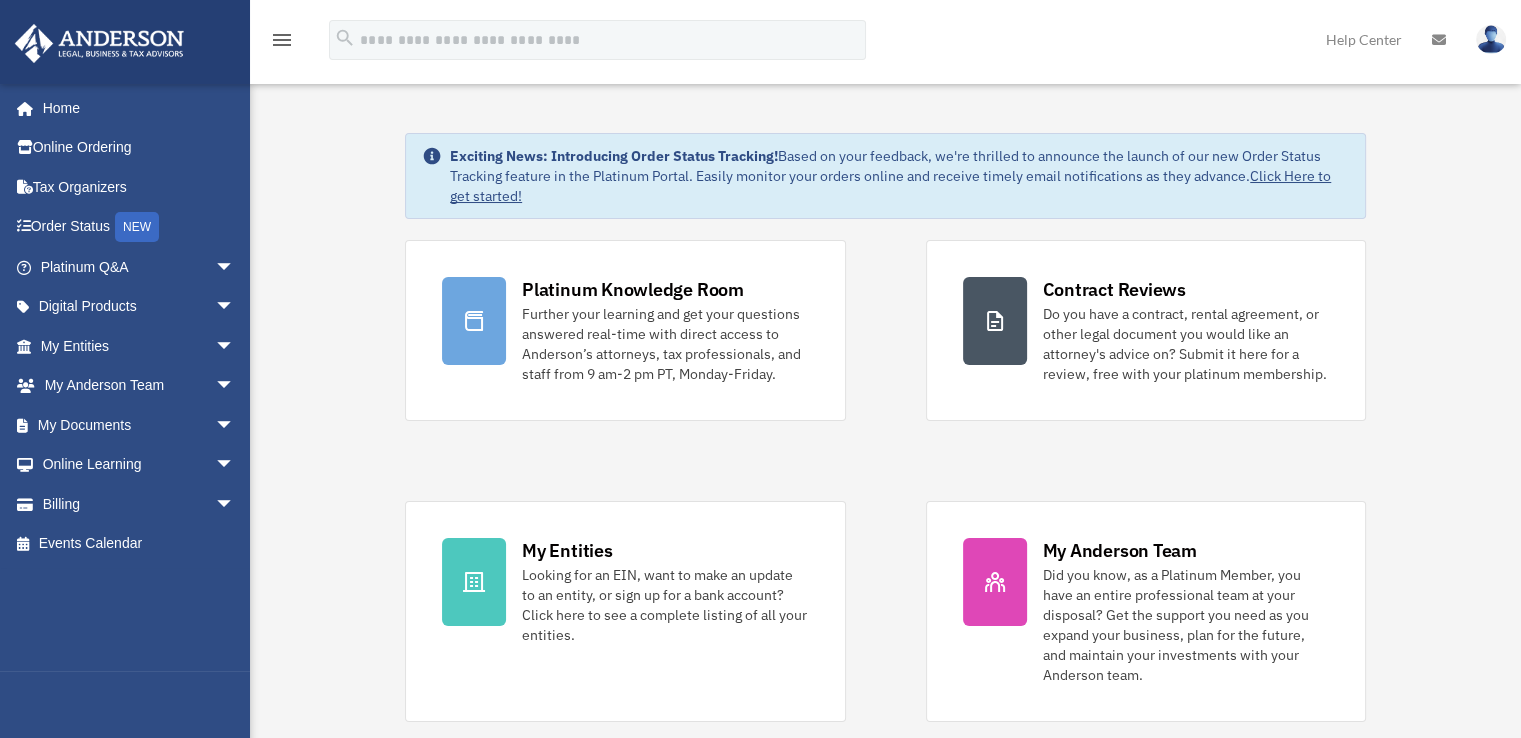 scroll, scrollTop: 0, scrollLeft: 0, axis: both 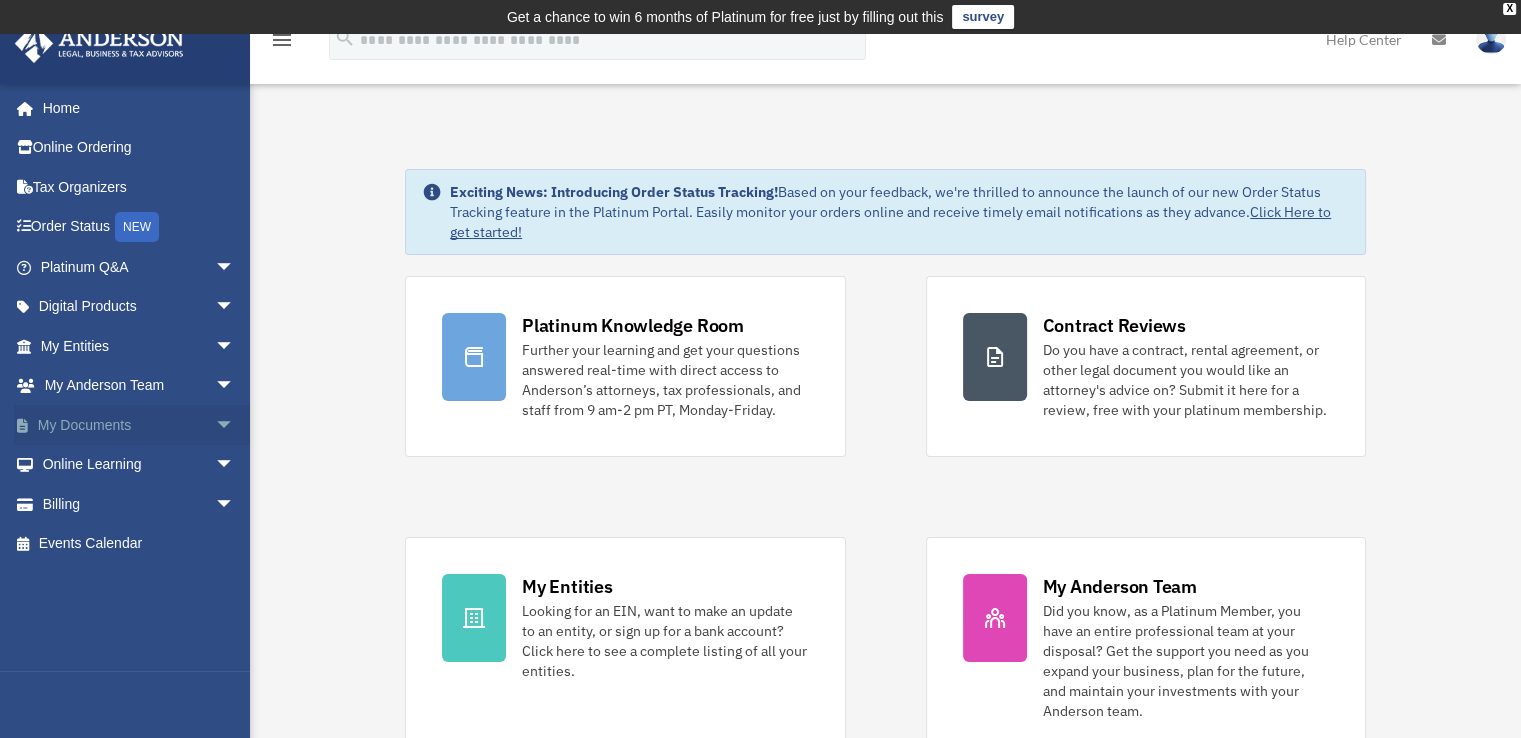 click on "arrow_drop_down" at bounding box center (235, 425) 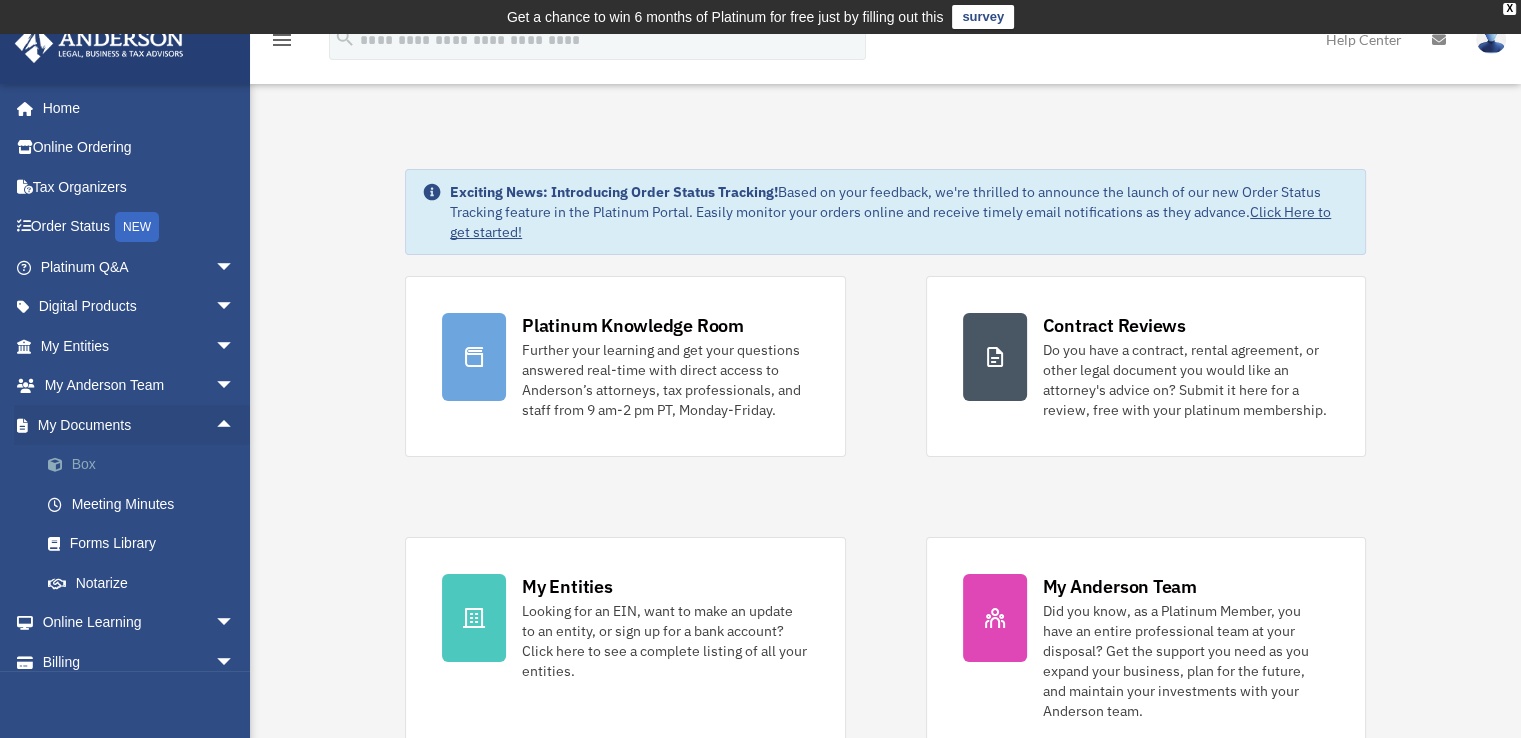 click on "Box" at bounding box center [146, 465] 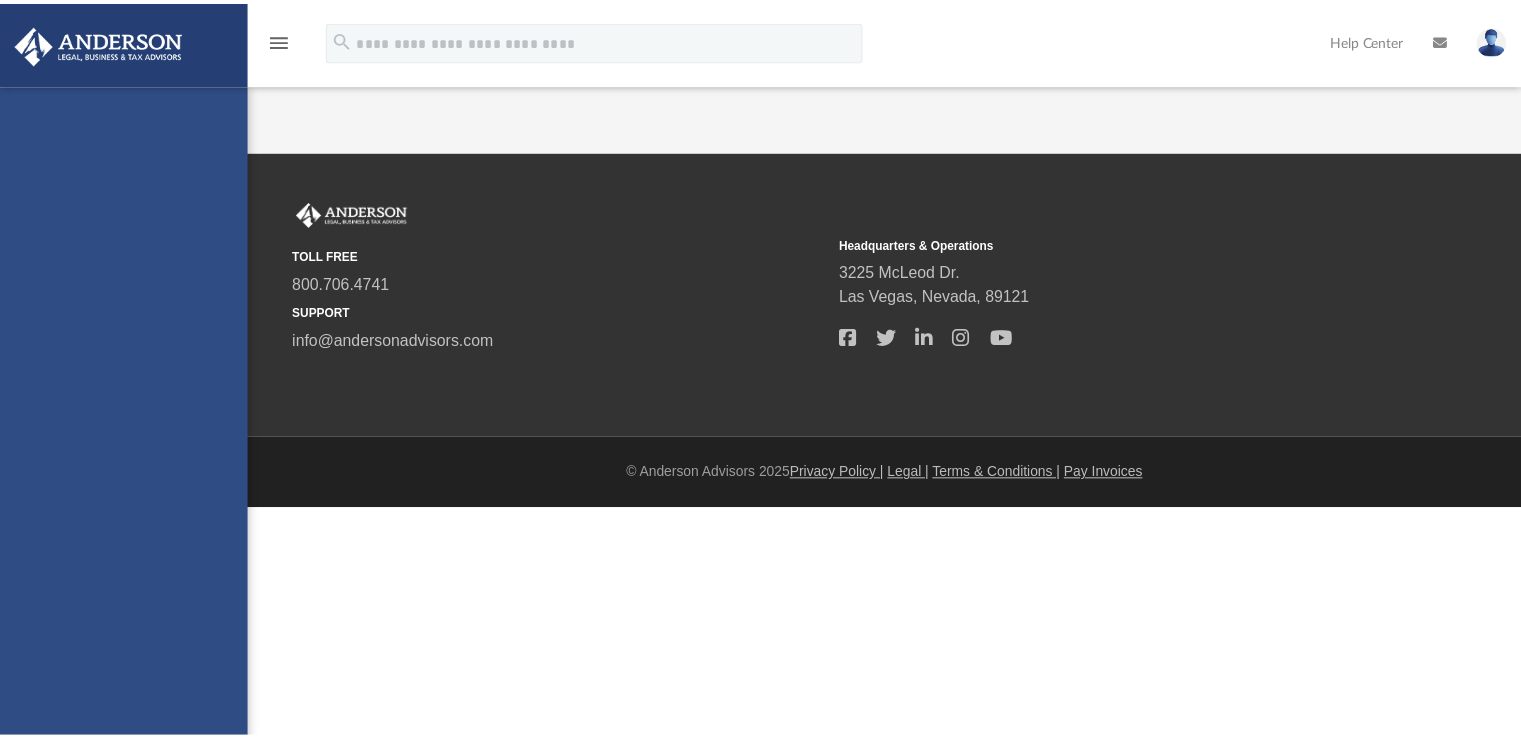 scroll, scrollTop: 0, scrollLeft: 0, axis: both 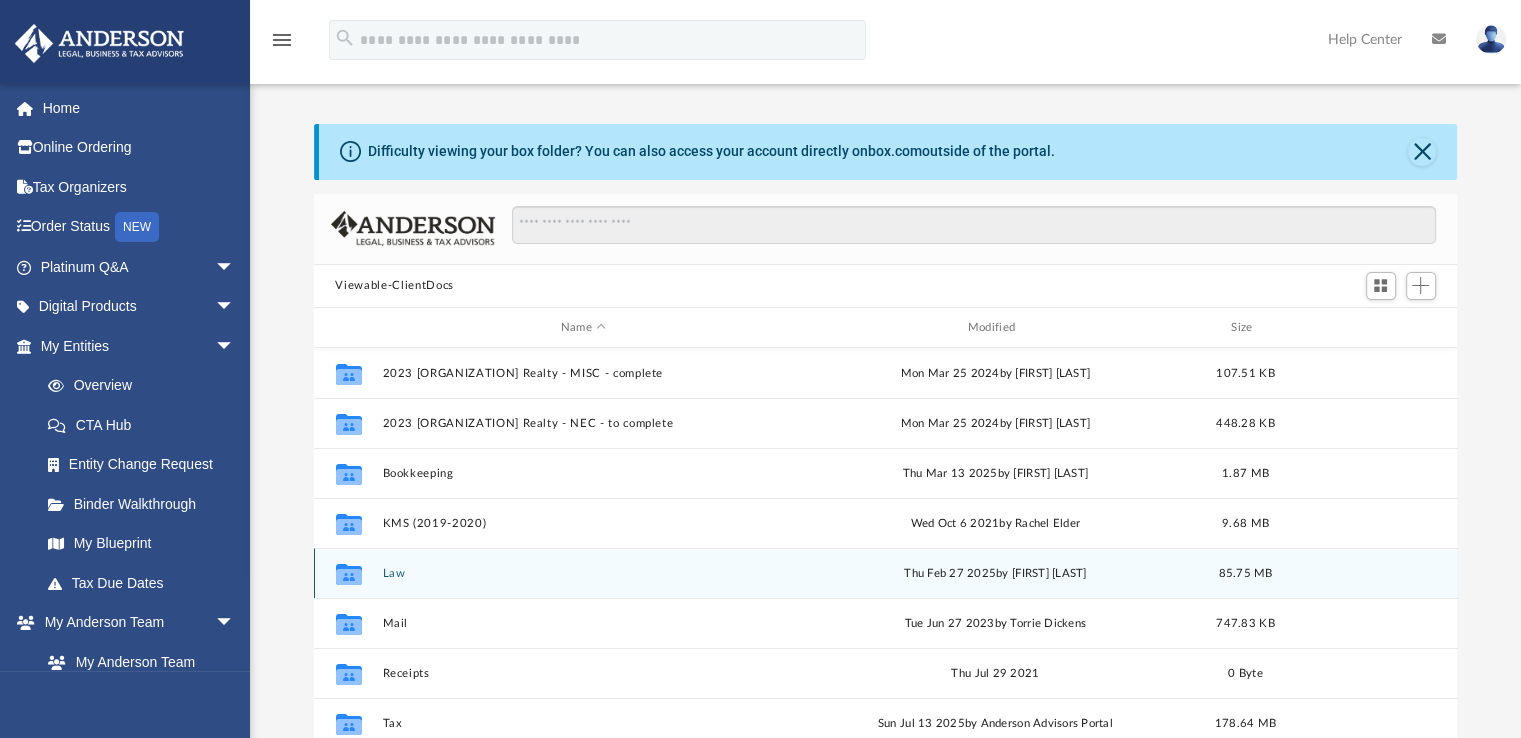 click on "Law" at bounding box center (583, 573) 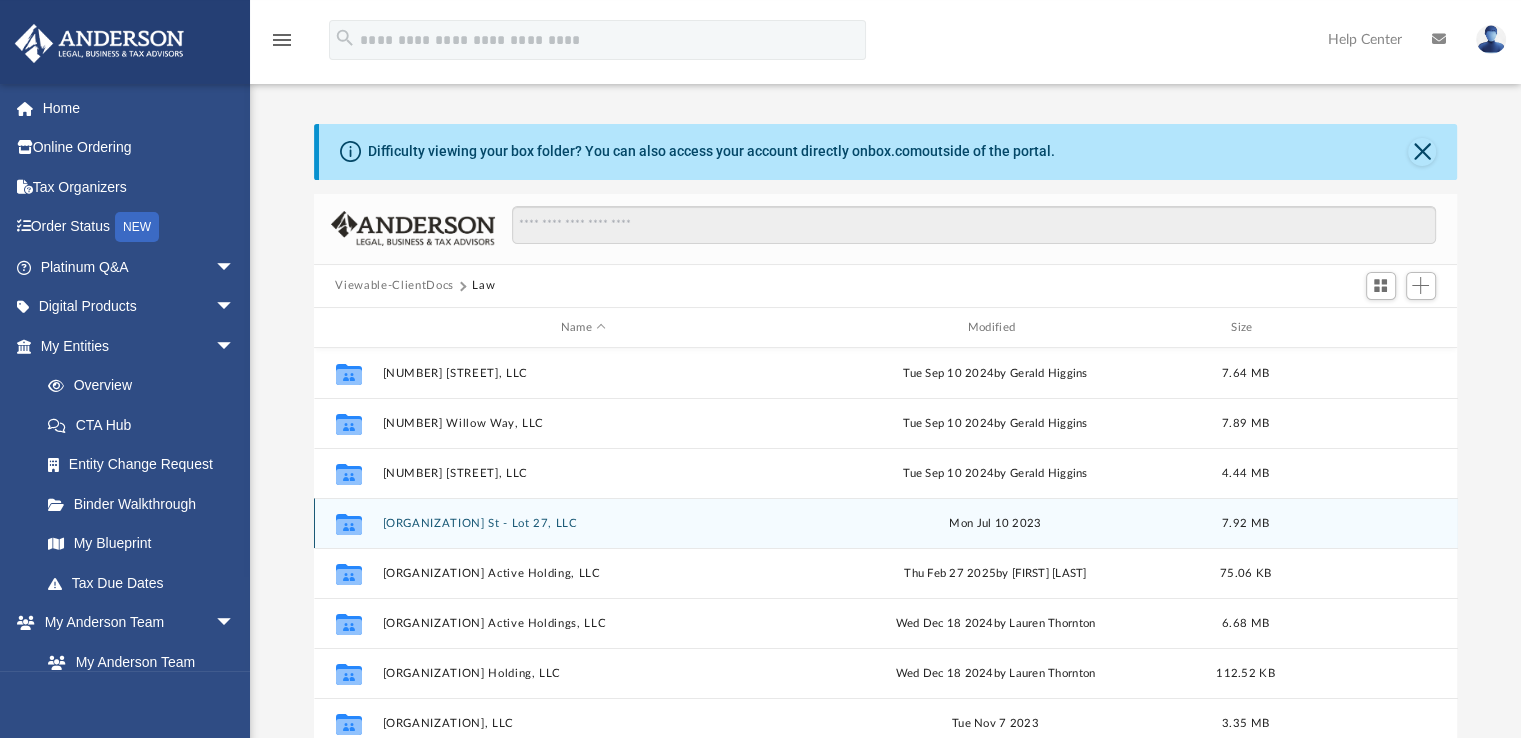 click on "Colorado St - Lot 27, LLC" at bounding box center [583, 523] 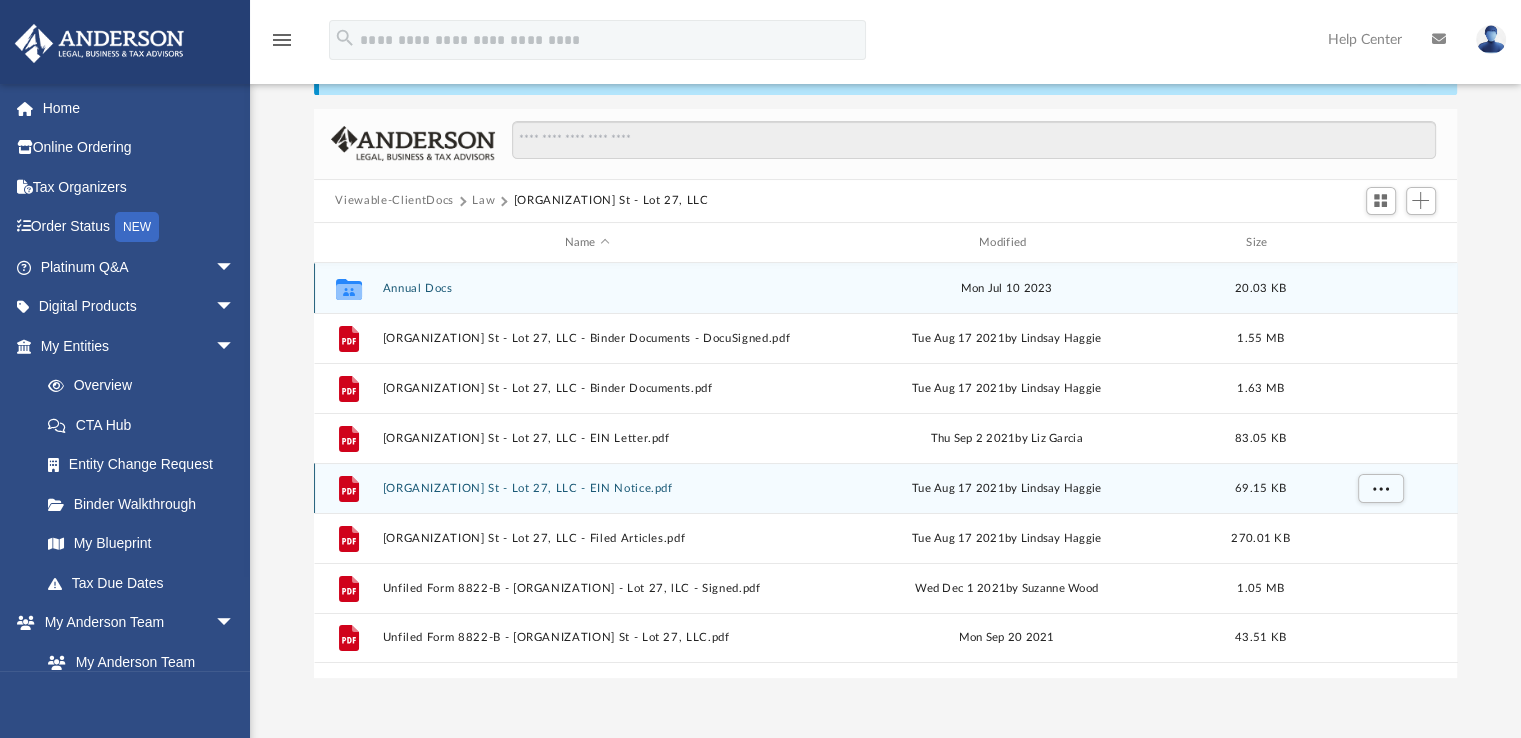 scroll, scrollTop: 135, scrollLeft: 0, axis: vertical 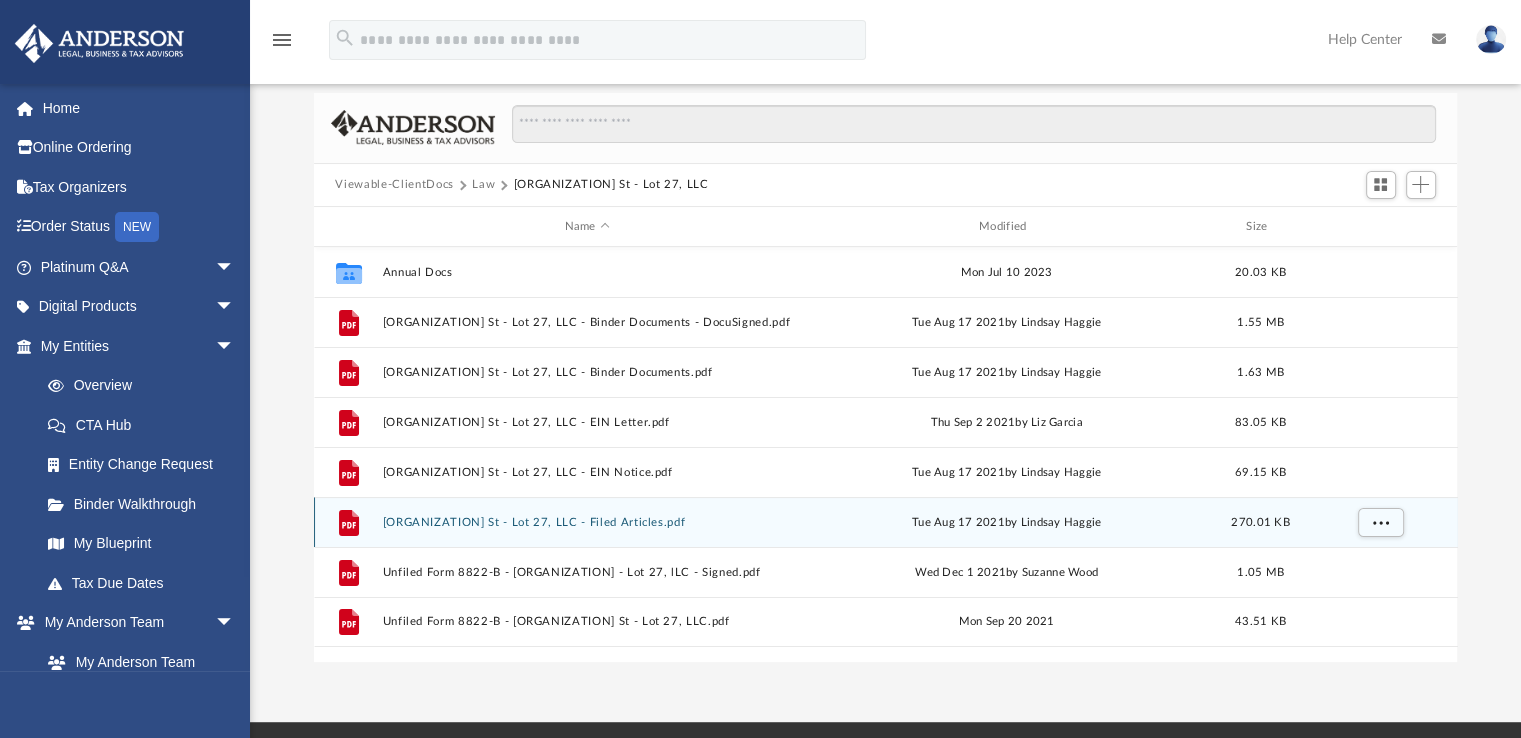 click on "Colorado St - Lot 27, LLC - Filed Articles.pdf" at bounding box center (587, 522) 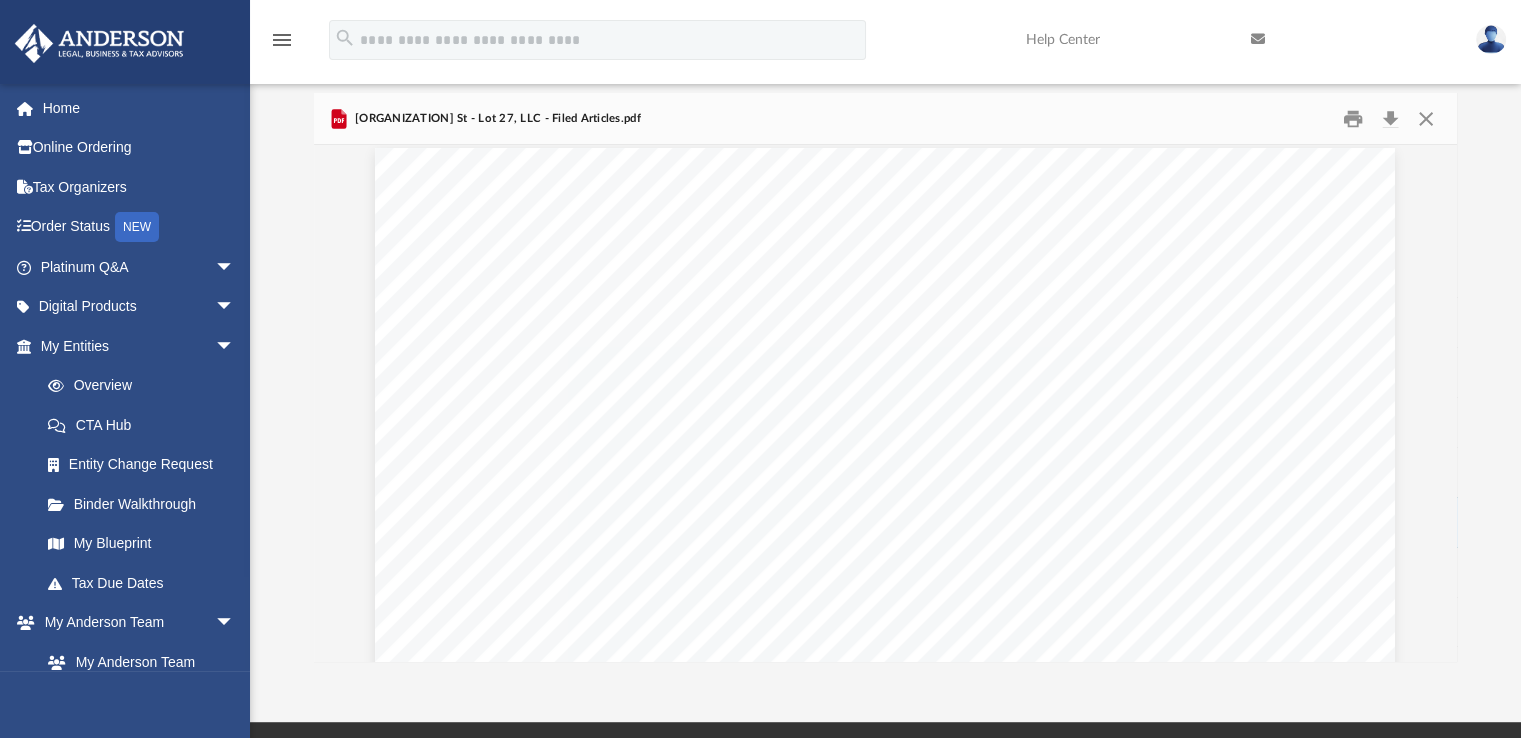 scroll, scrollTop: 0, scrollLeft: 0, axis: both 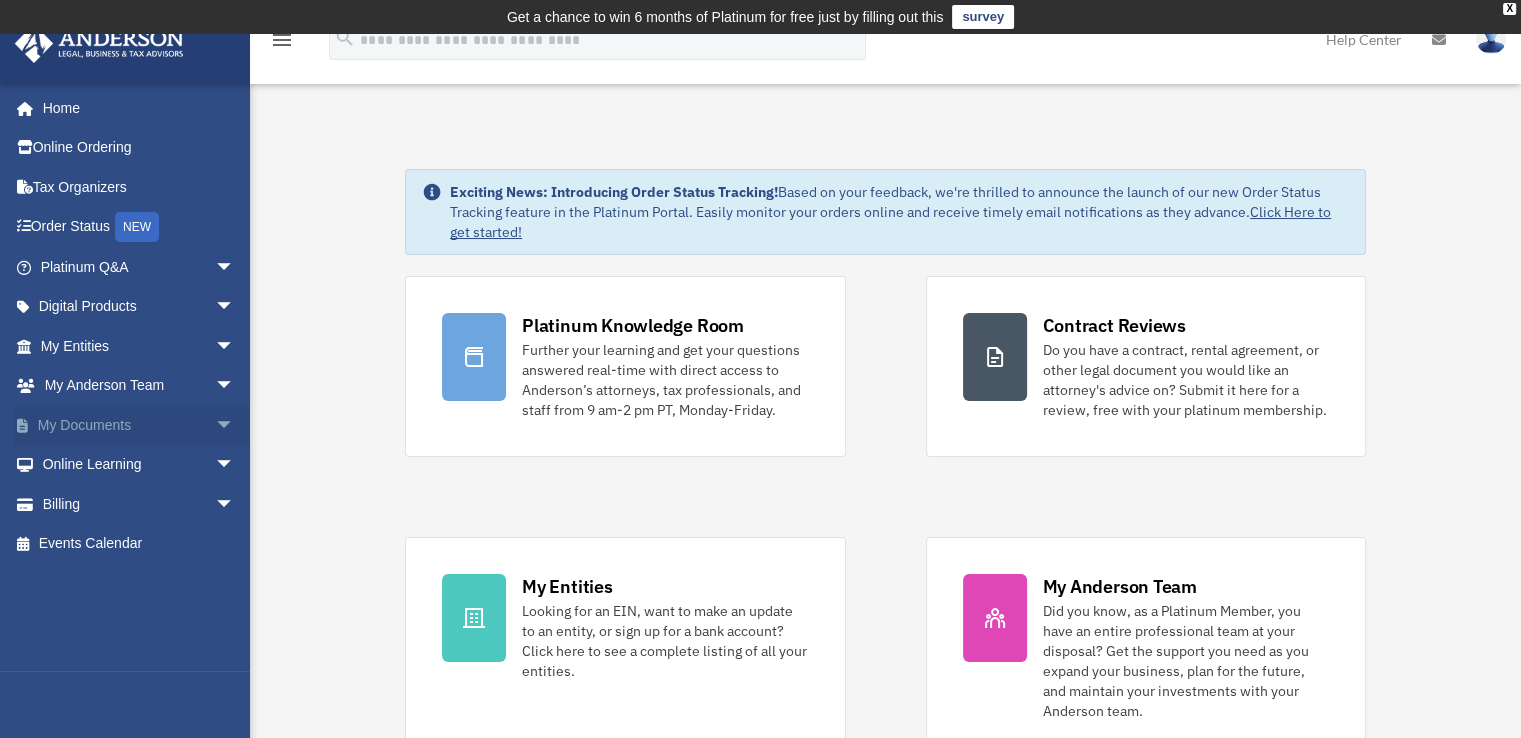 click on "arrow_drop_down" at bounding box center (235, 425) 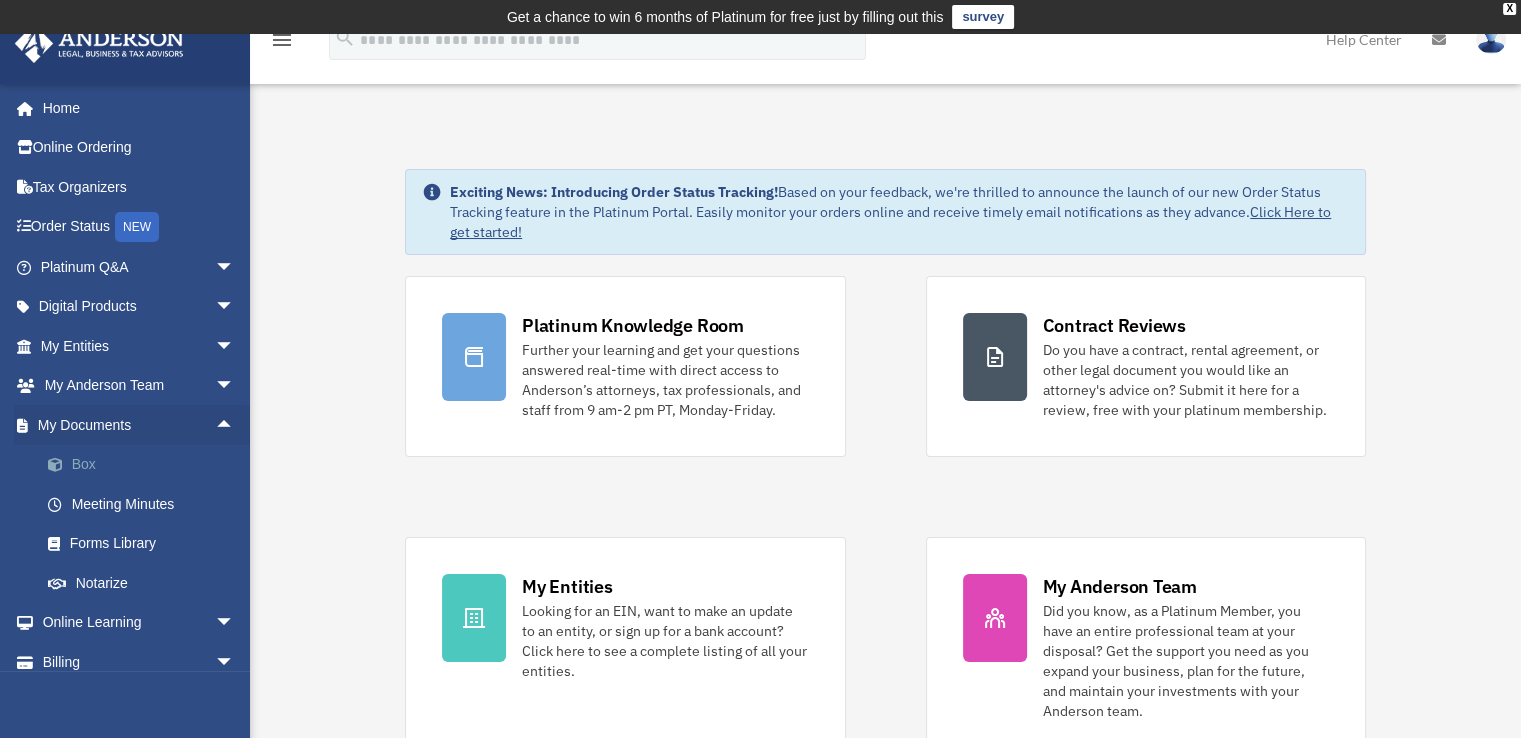click on "Box" at bounding box center [146, 465] 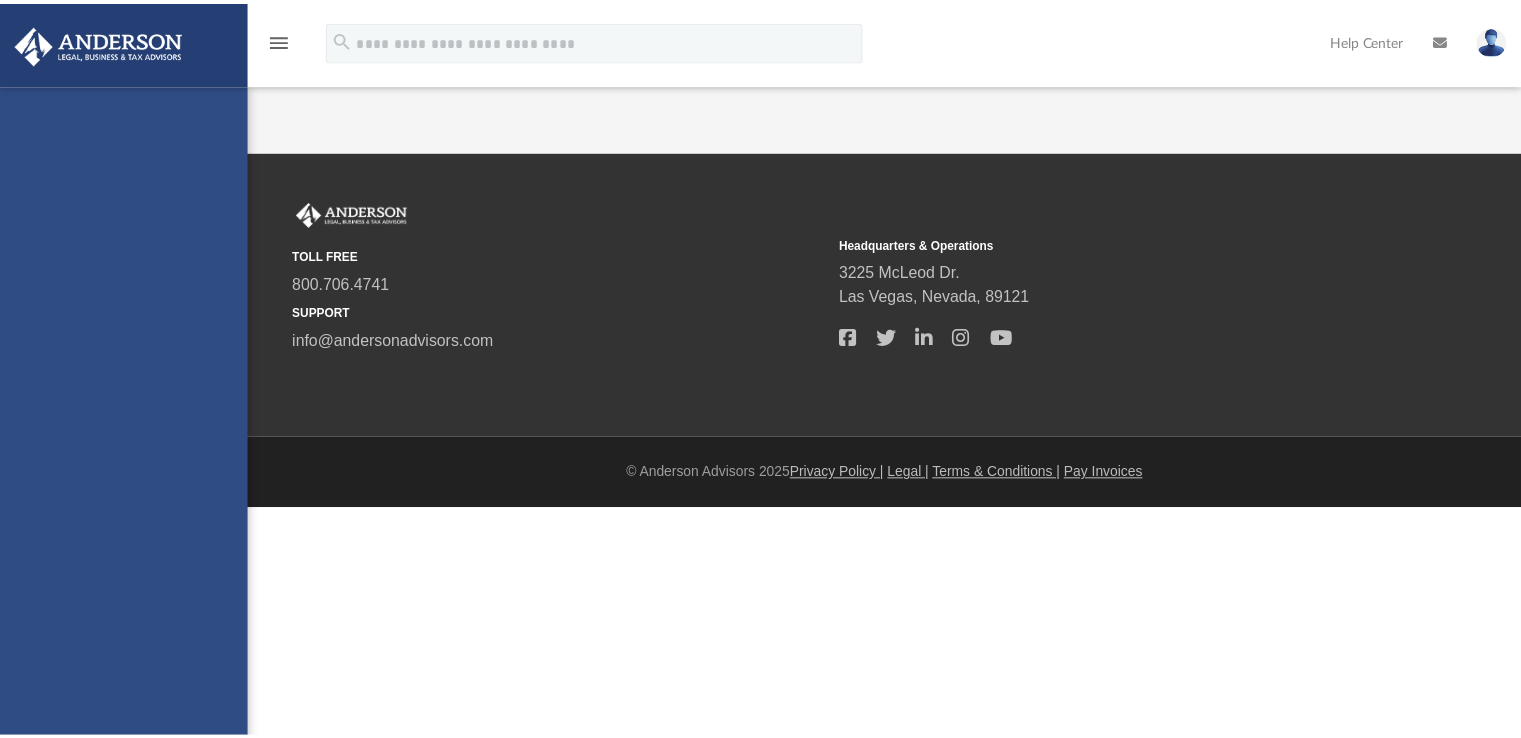 scroll, scrollTop: 0, scrollLeft: 0, axis: both 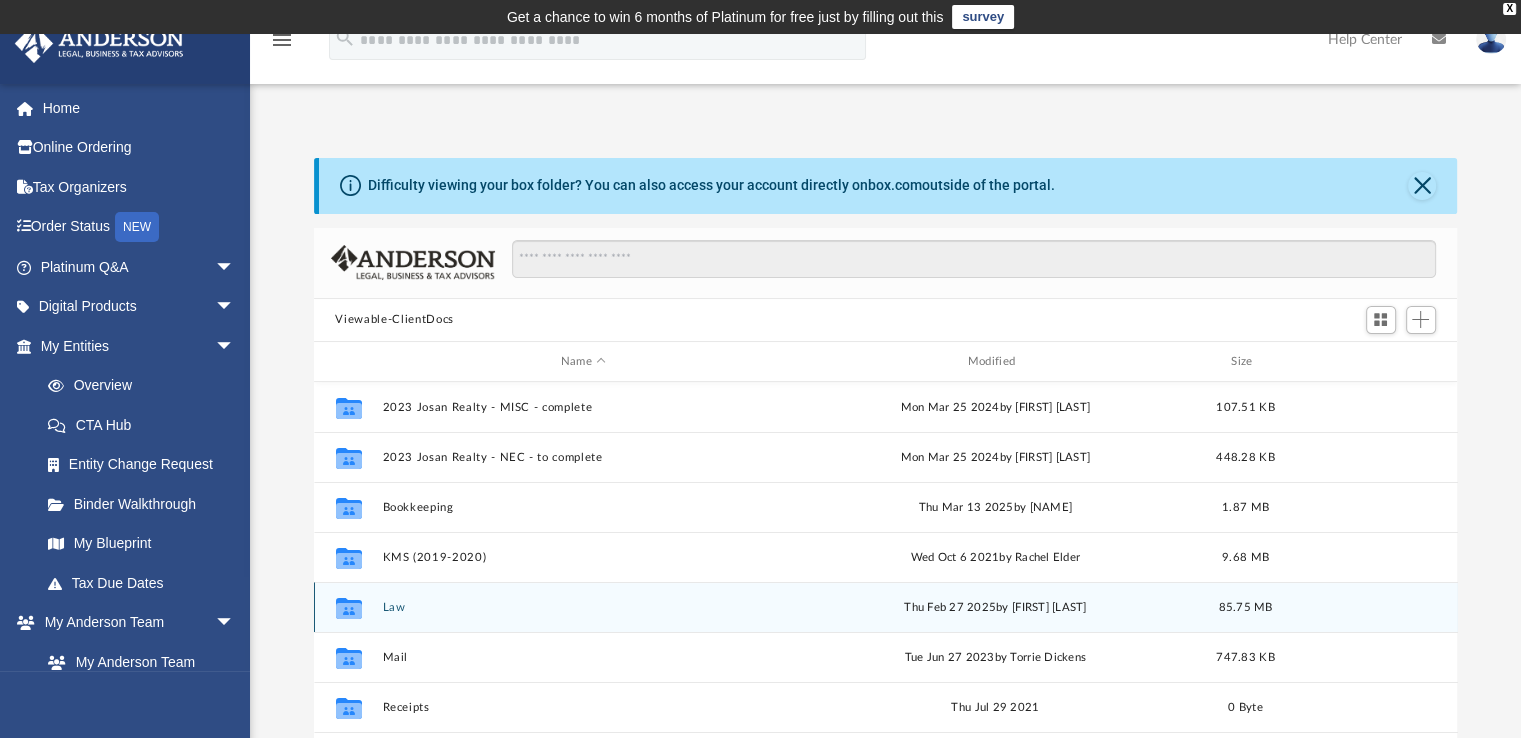 click on "Law" at bounding box center (583, 607) 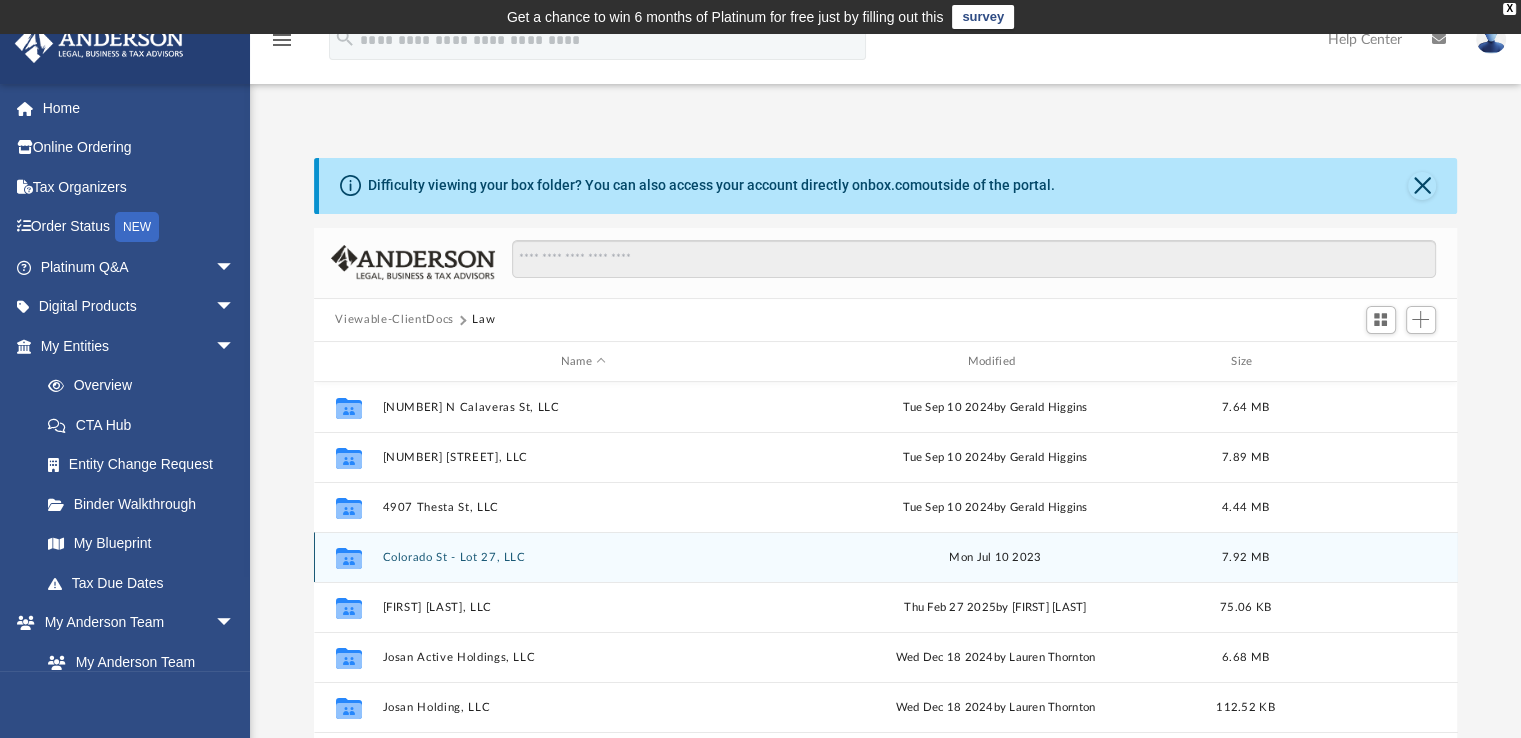 click on "Colorado St - Lot 27, LLC" at bounding box center (583, 557) 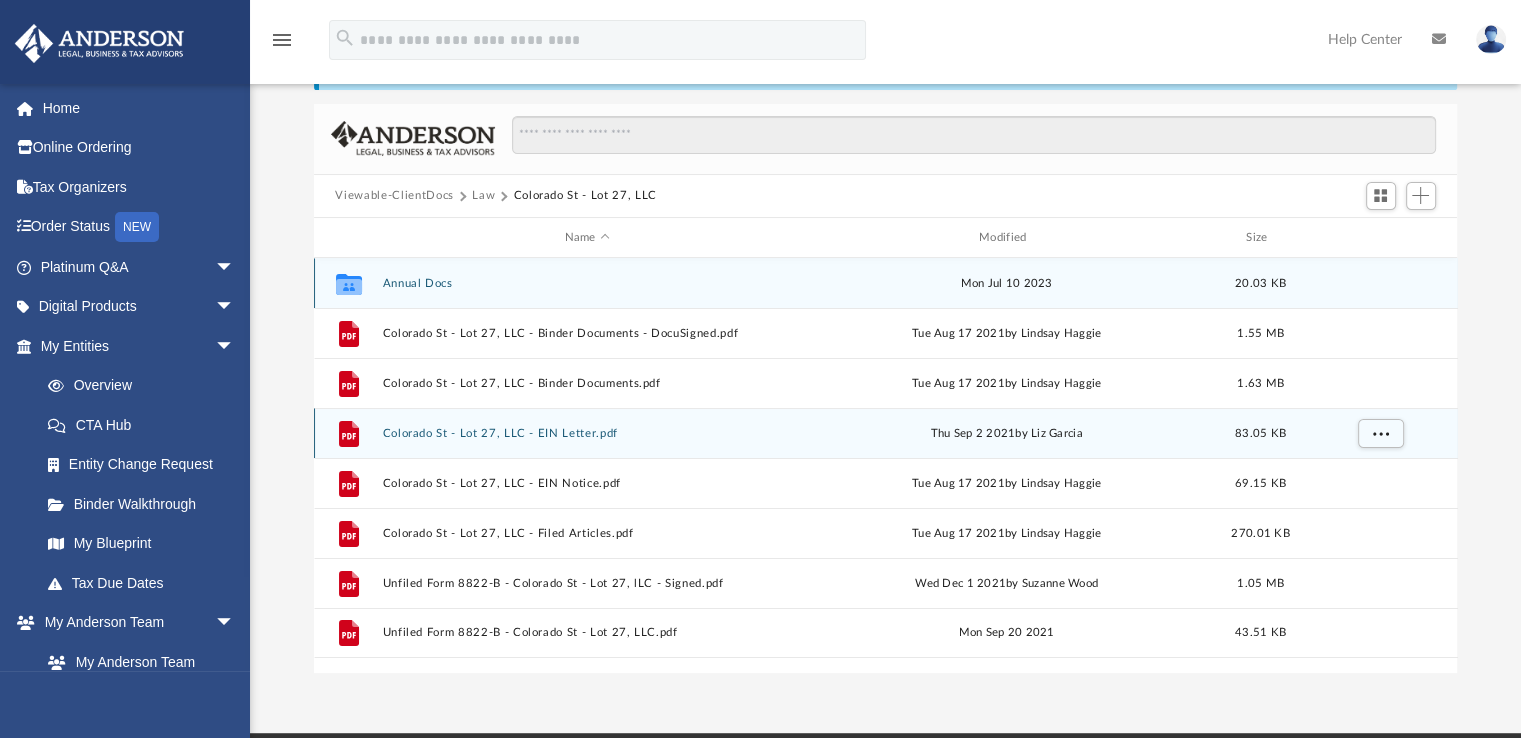 scroll, scrollTop: 124, scrollLeft: 0, axis: vertical 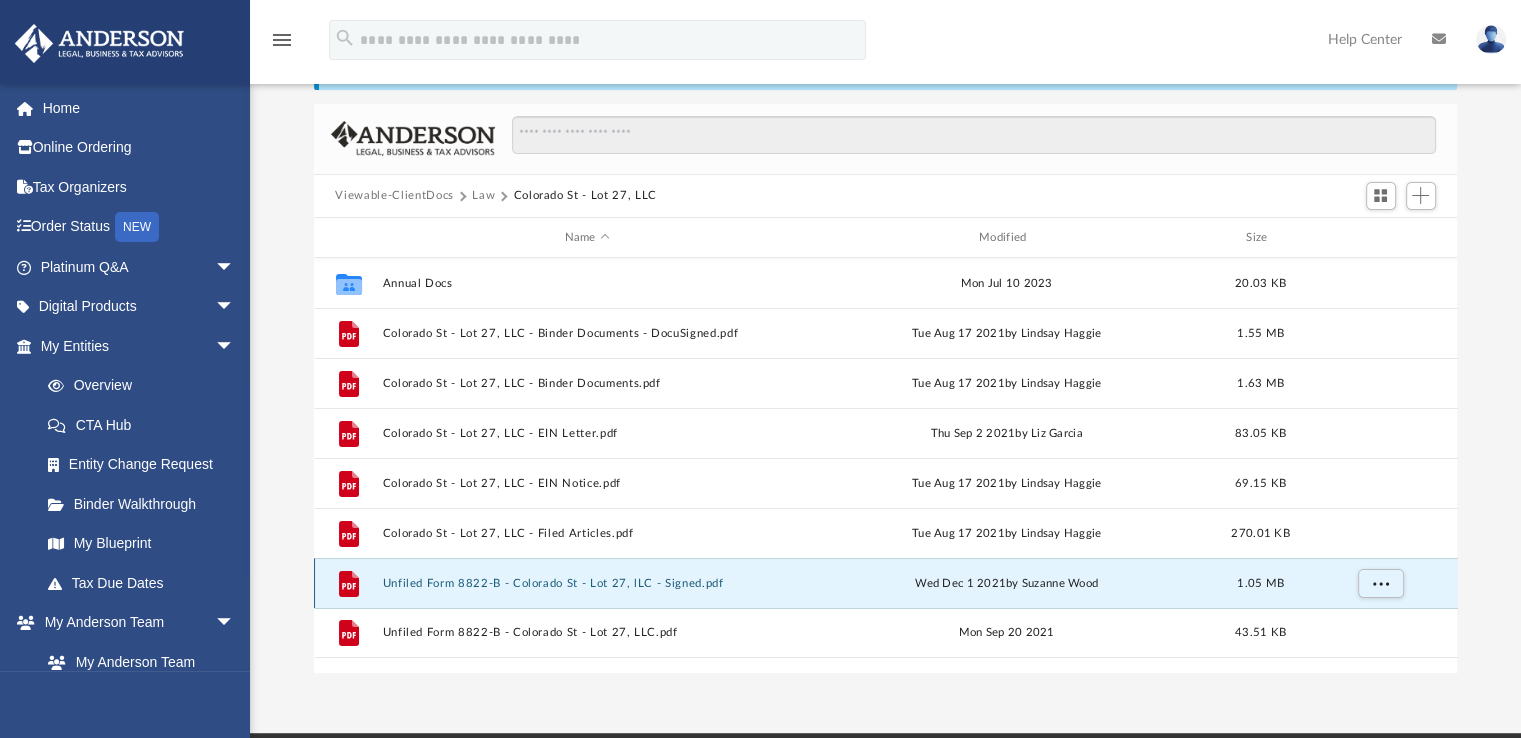 click on "Unfiled Form 8822-B - Colorado St - Lot 27, lLC - Signed.pdf" at bounding box center (587, 583) 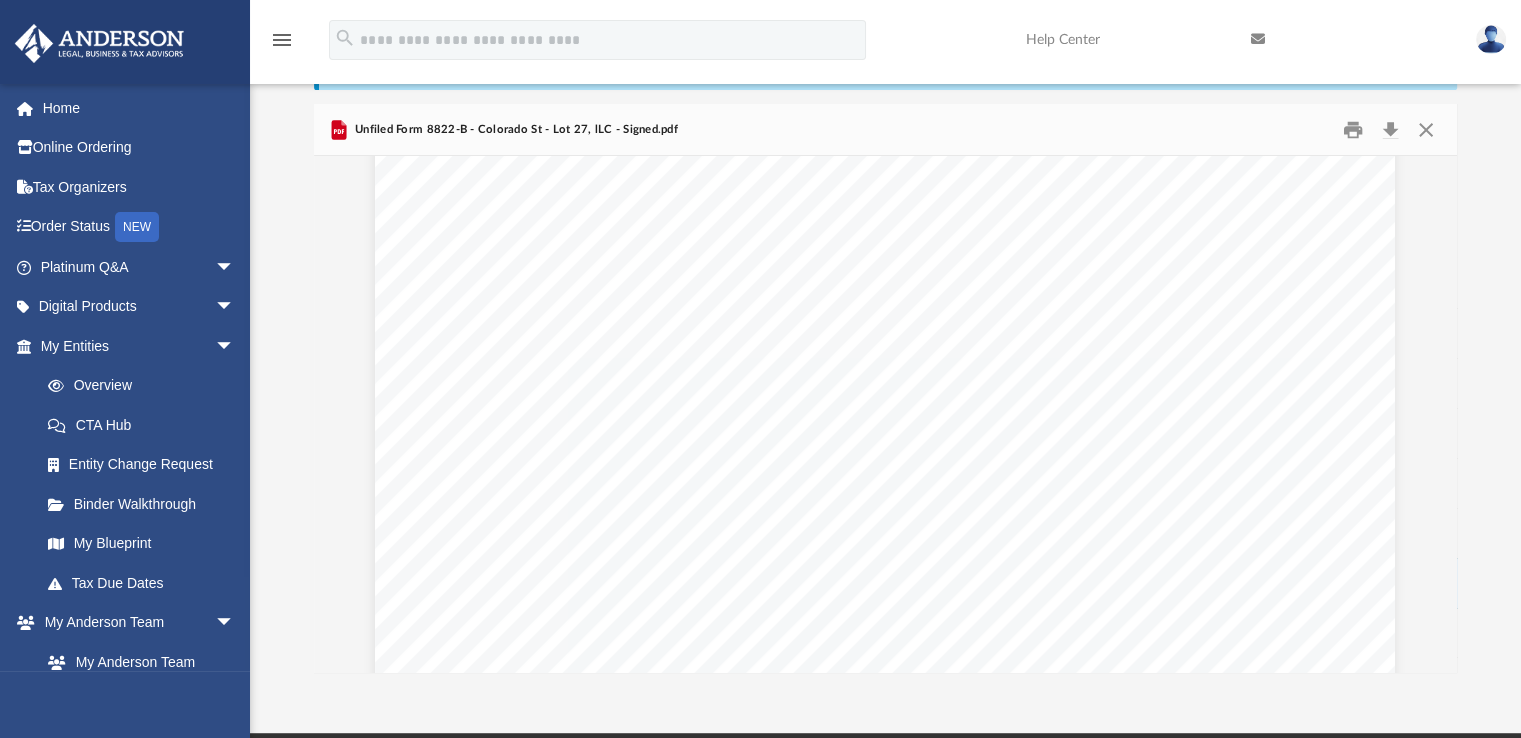 scroll, scrollTop: 833, scrollLeft: 0, axis: vertical 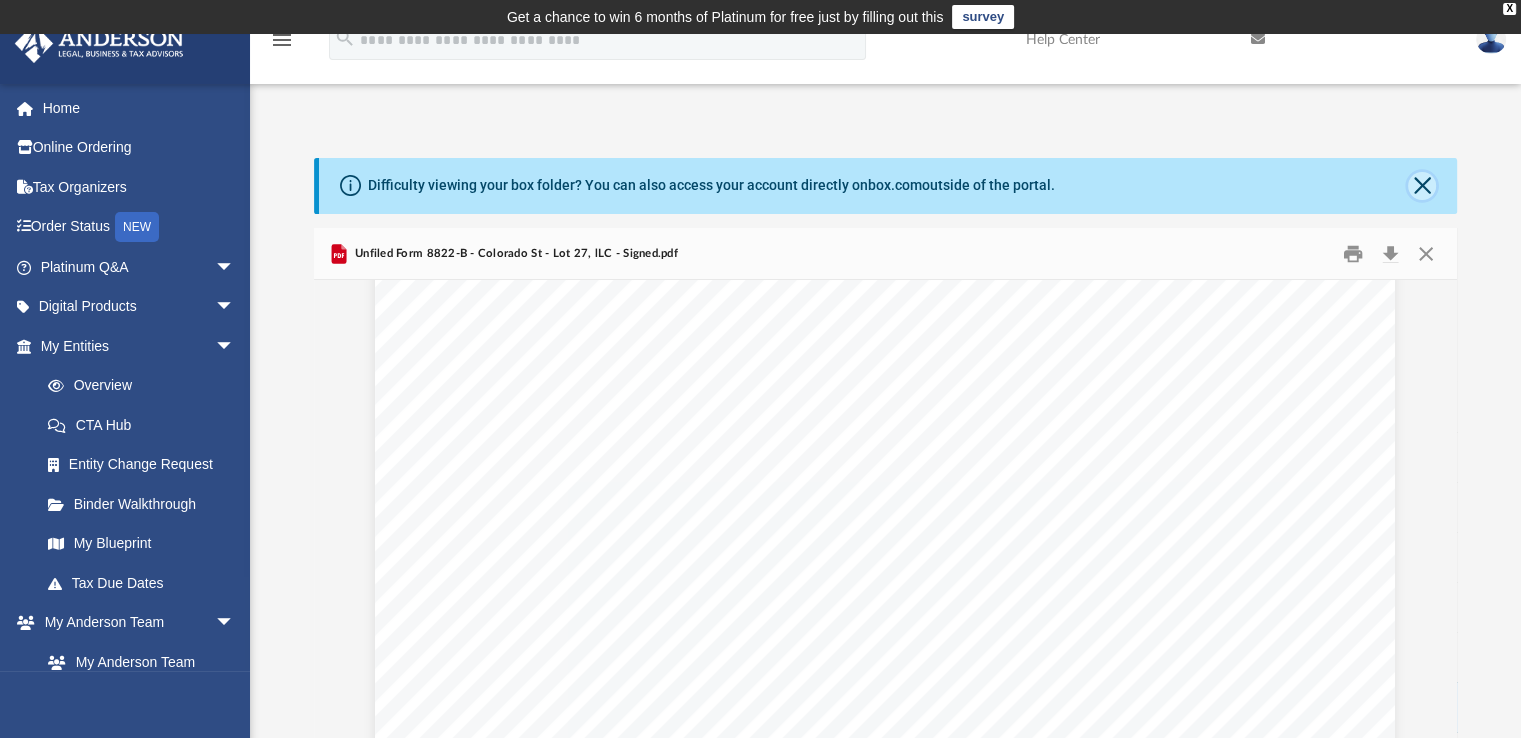 click 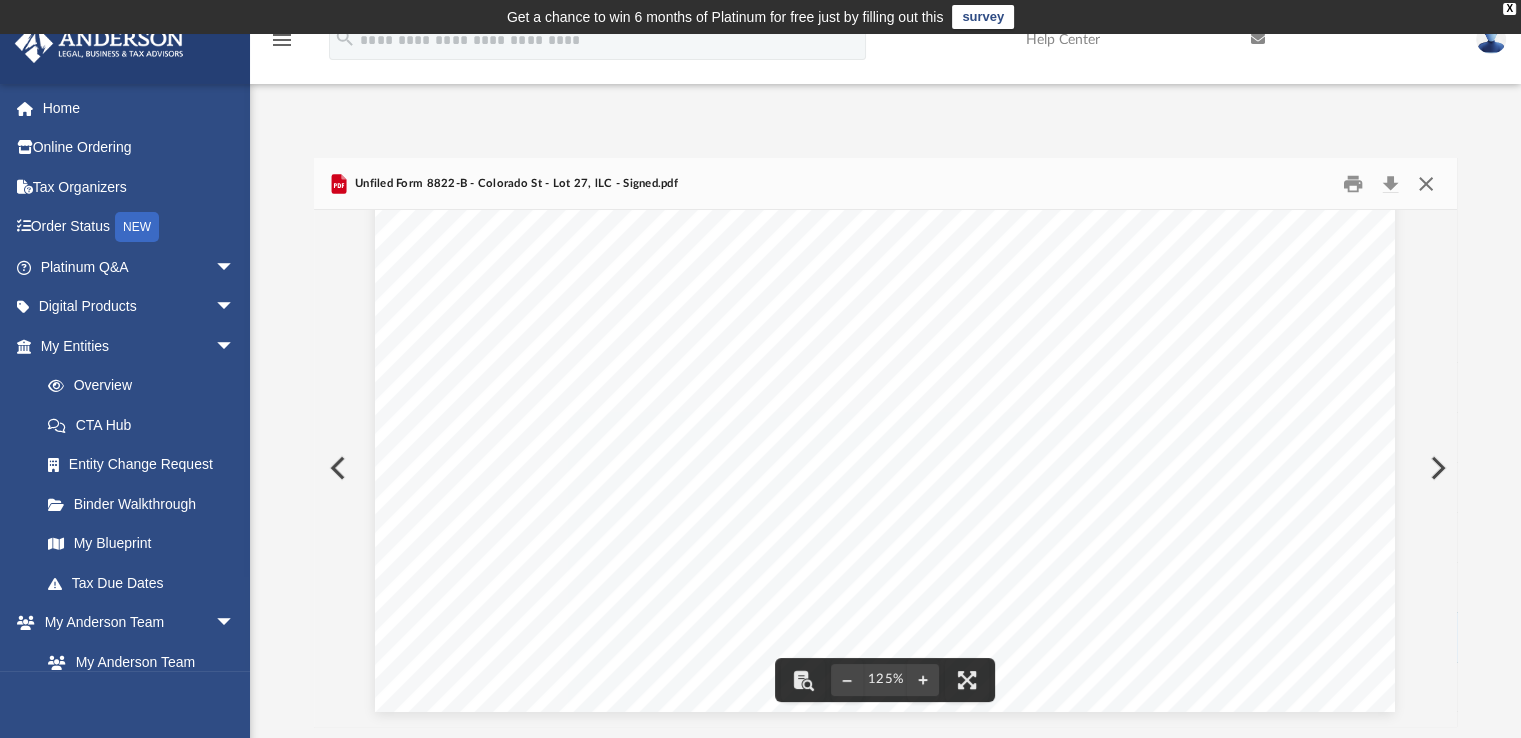 click at bounding box center [1426, 183] 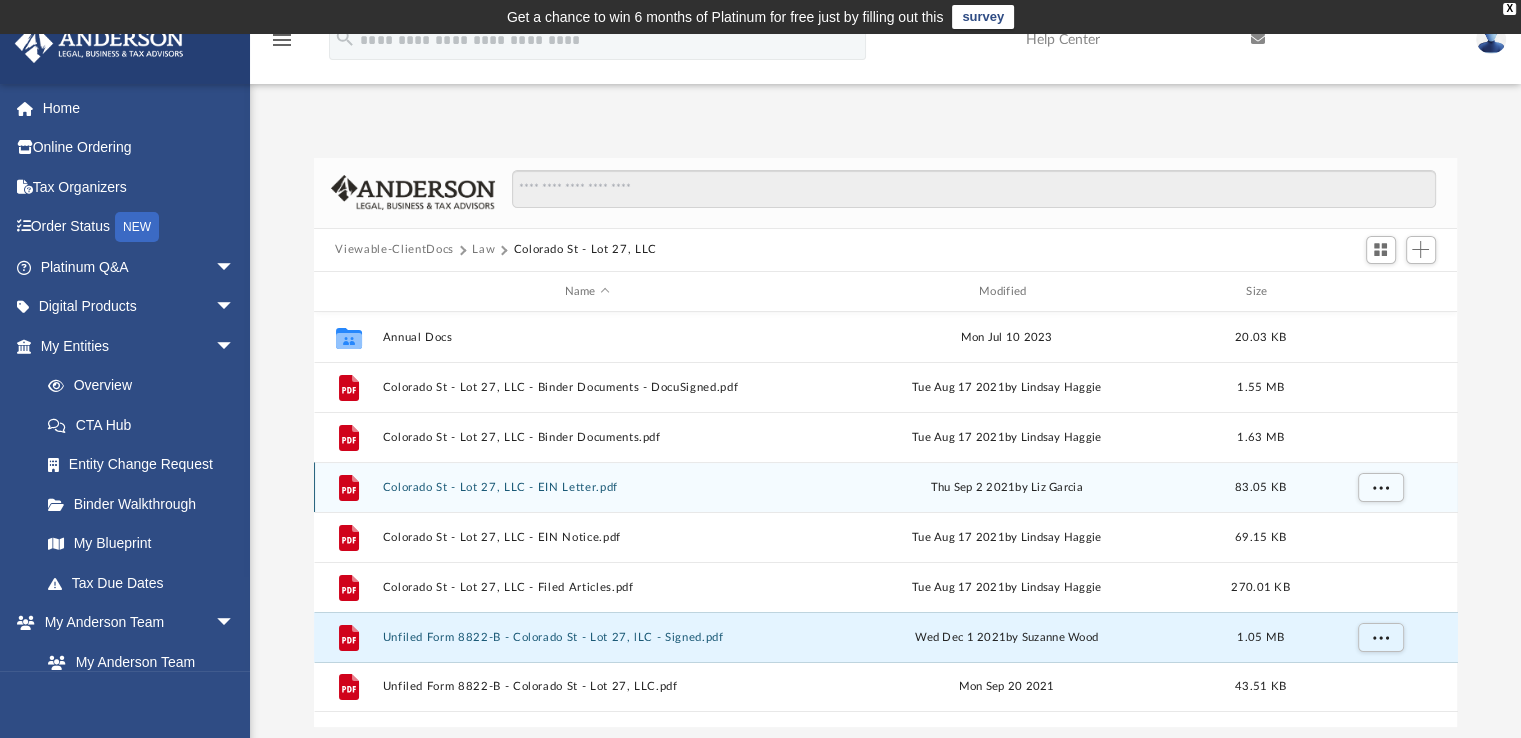 click on "Colorado St - Lot 27, LLC - EIN Letter.pdf" at bounding box center [587, 487] 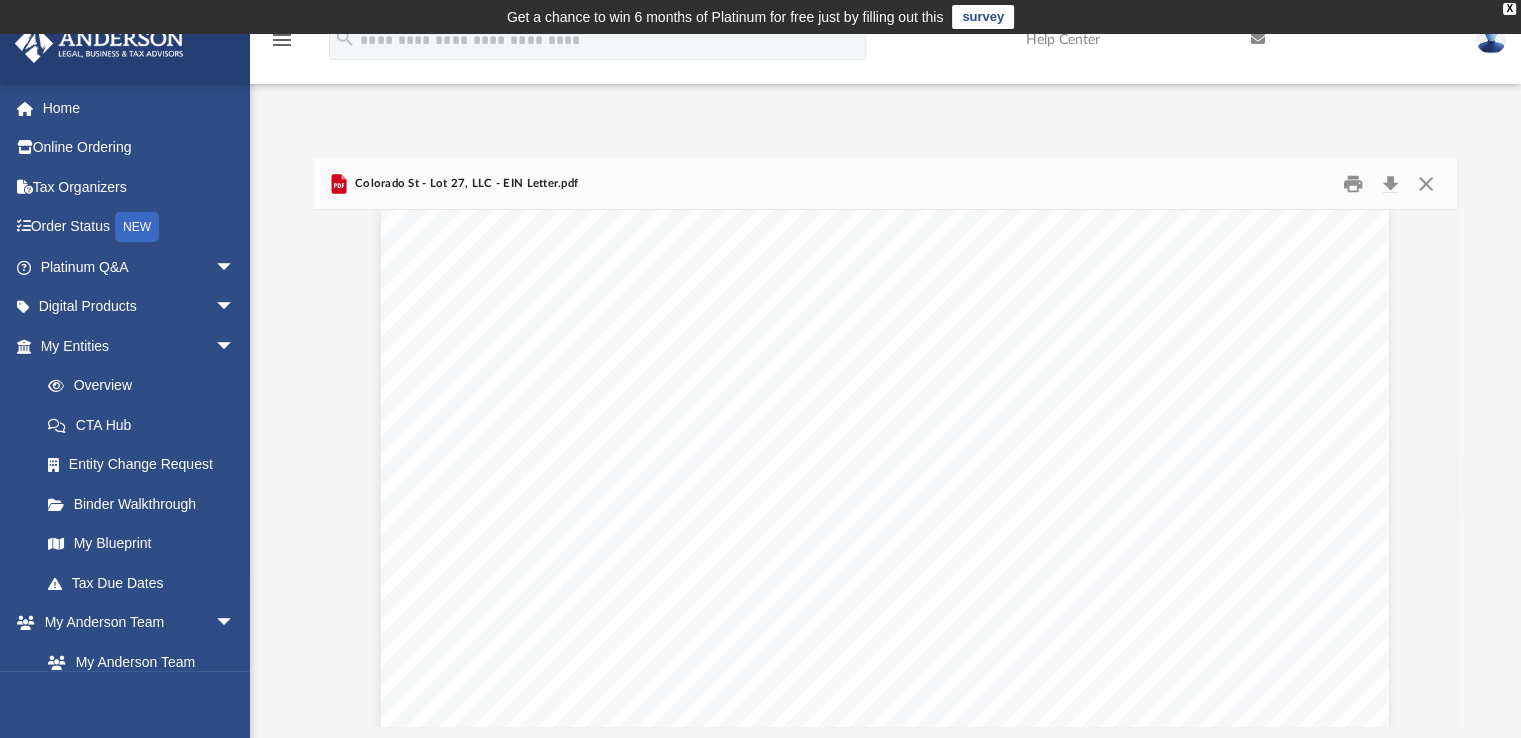 scroll, scrollTop: 0, scrollLeft: 0, axis: both 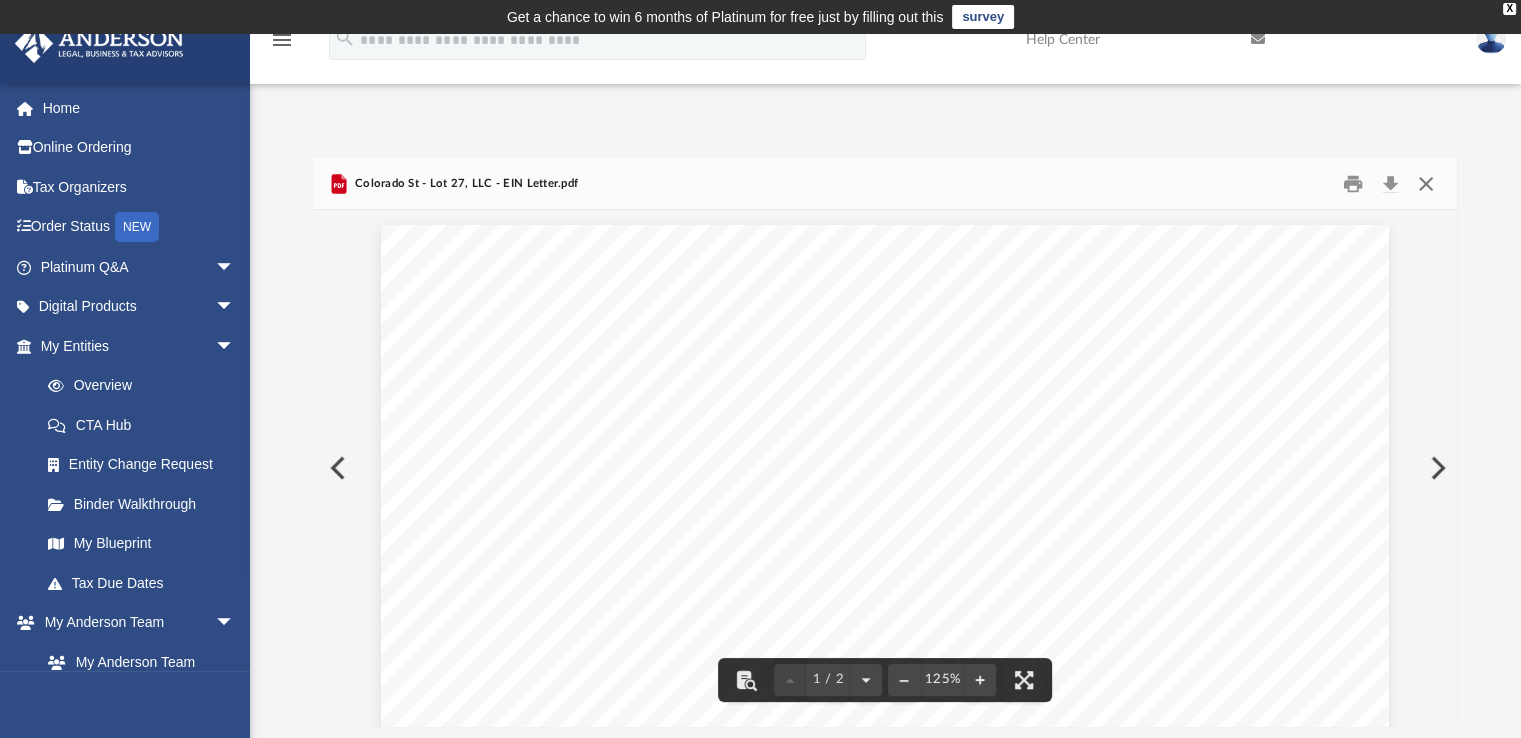 click at bounding box center (1426, 183) 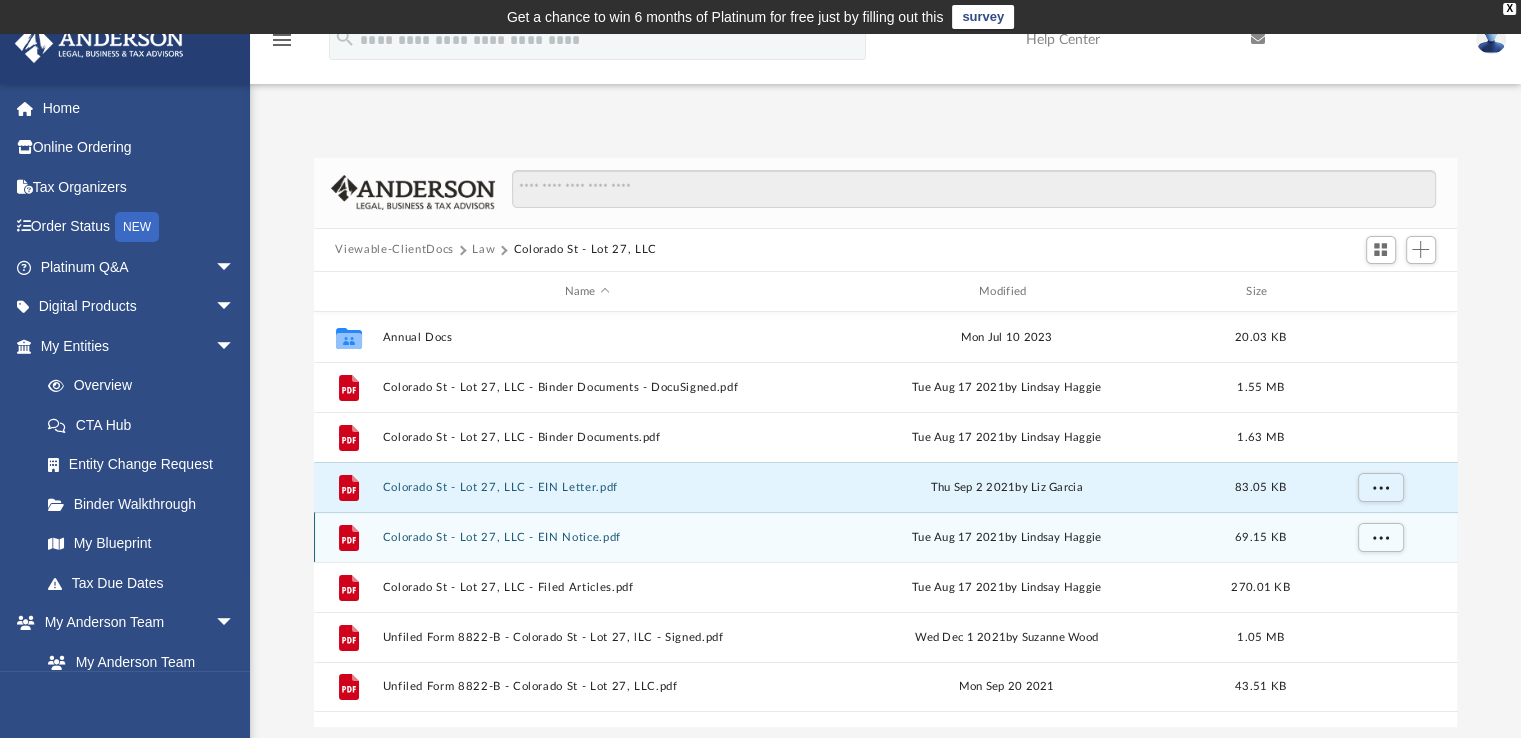 click on "Colorado St - Lot 27, LLC - EIN Notice.pdf" at bounding box center (587, 537) 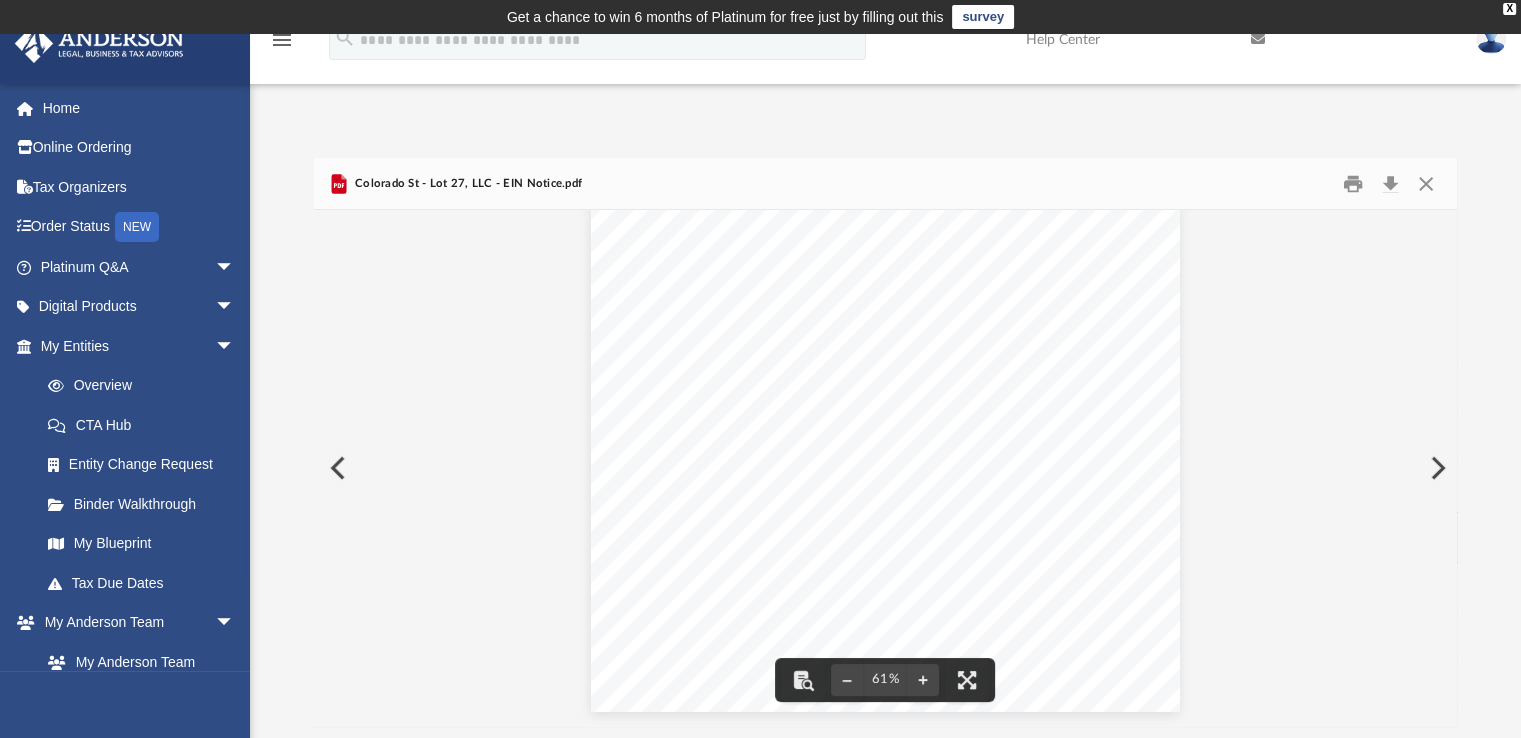 scroll, scrollTop: 0, scrollLeft: 0, axis: both 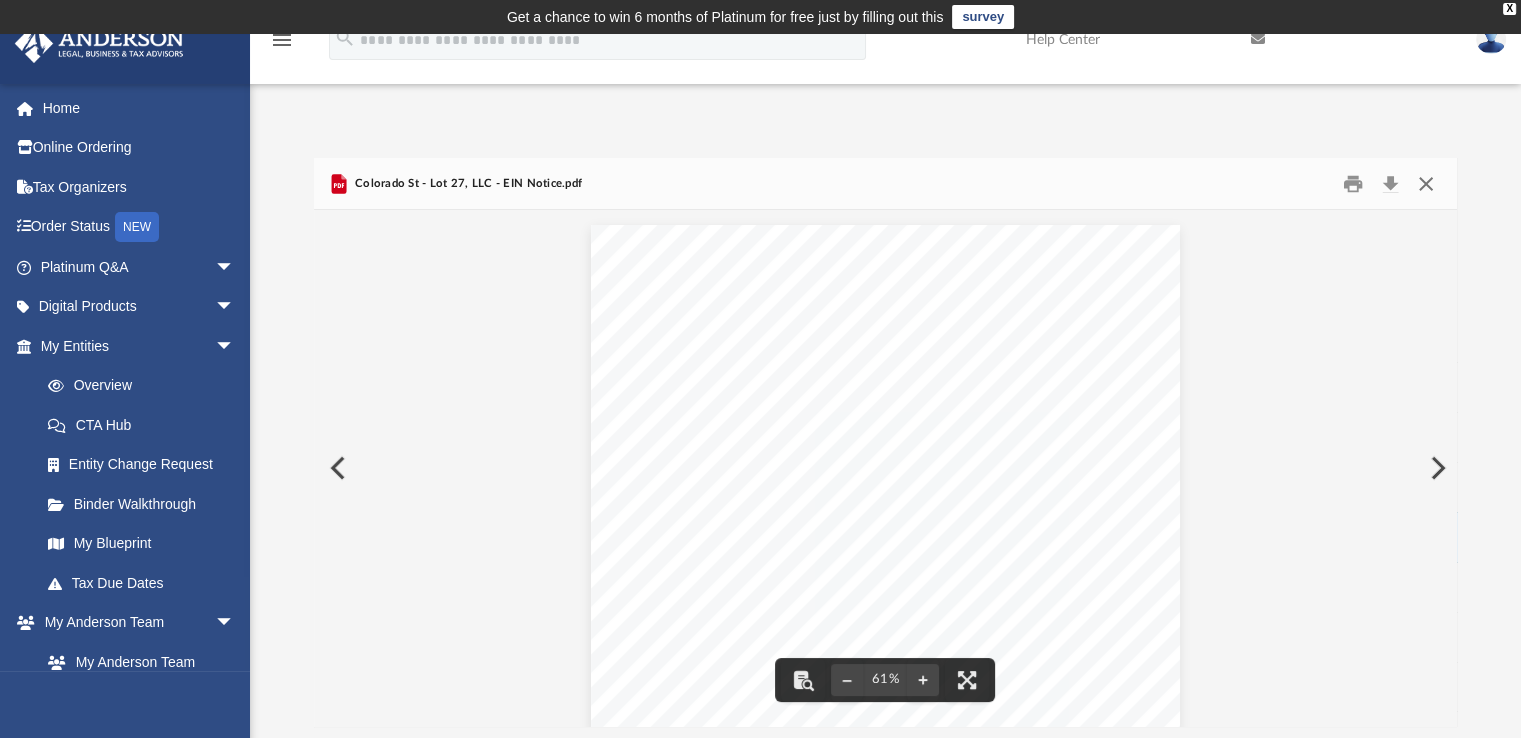 click at bounding box center [1426, 183] 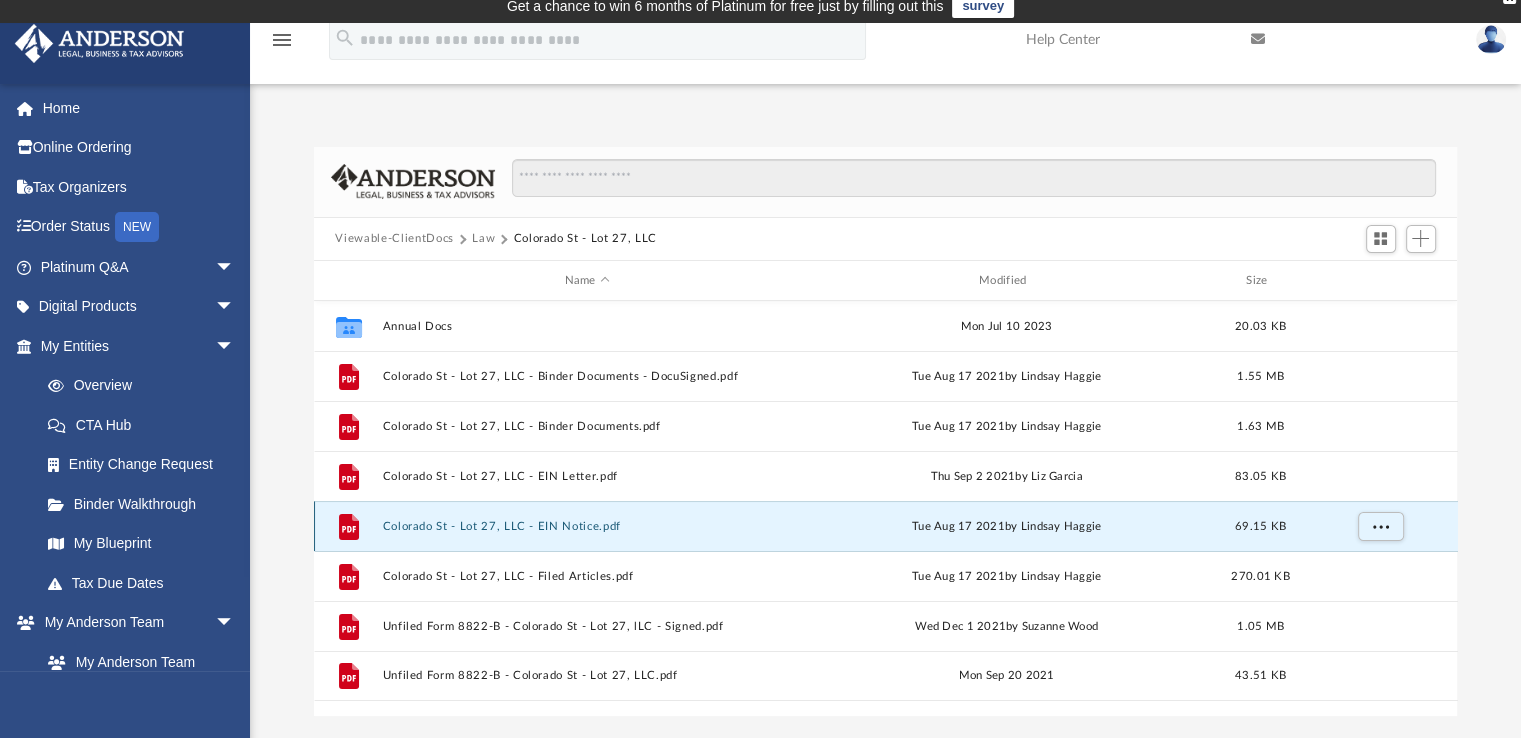 scroll, scrollTop: 10, scrollLeft: 0, axis: vertical 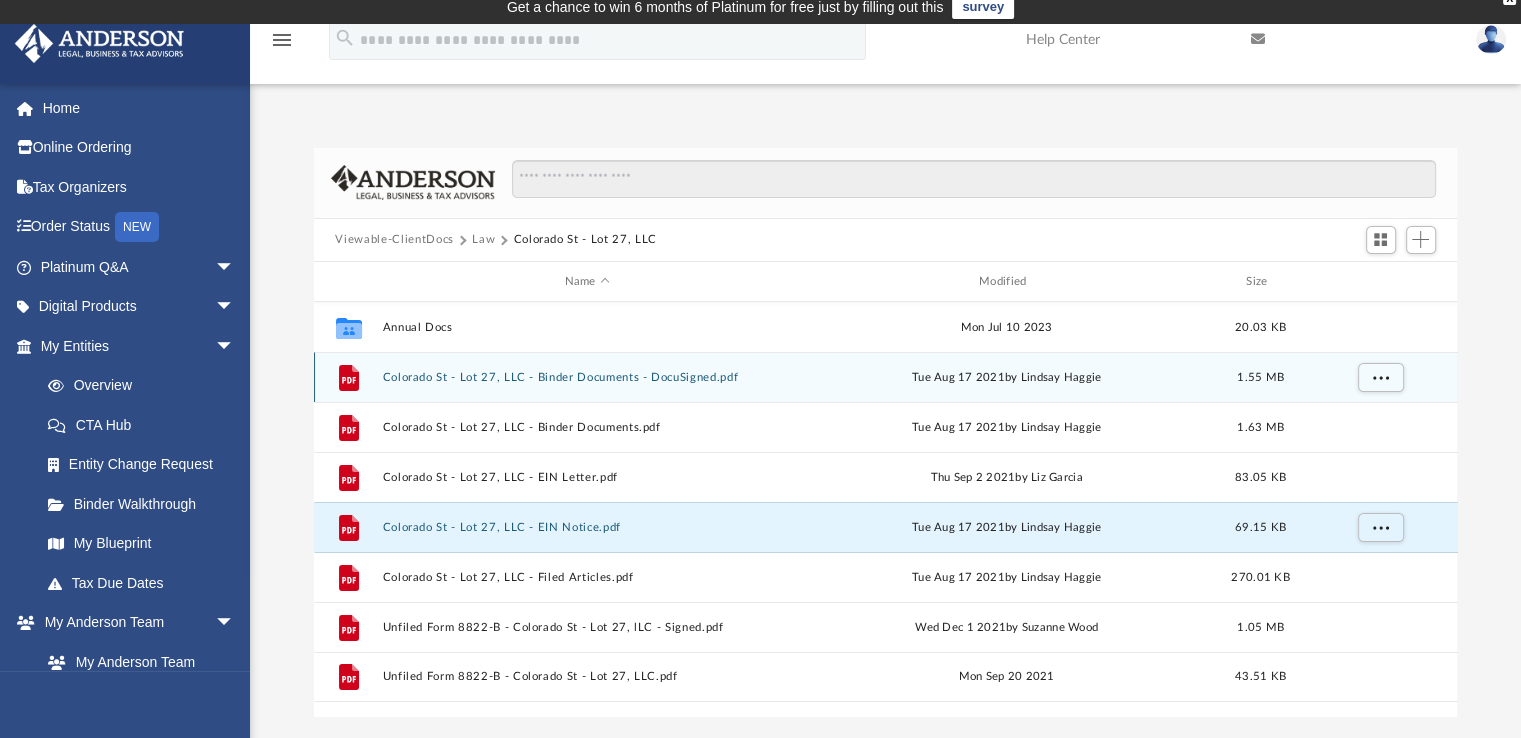 click on "Colorado St - Lot 27, LLC - Binder Documents - DocuSigned.pdf" at bounding box center (587, 377) 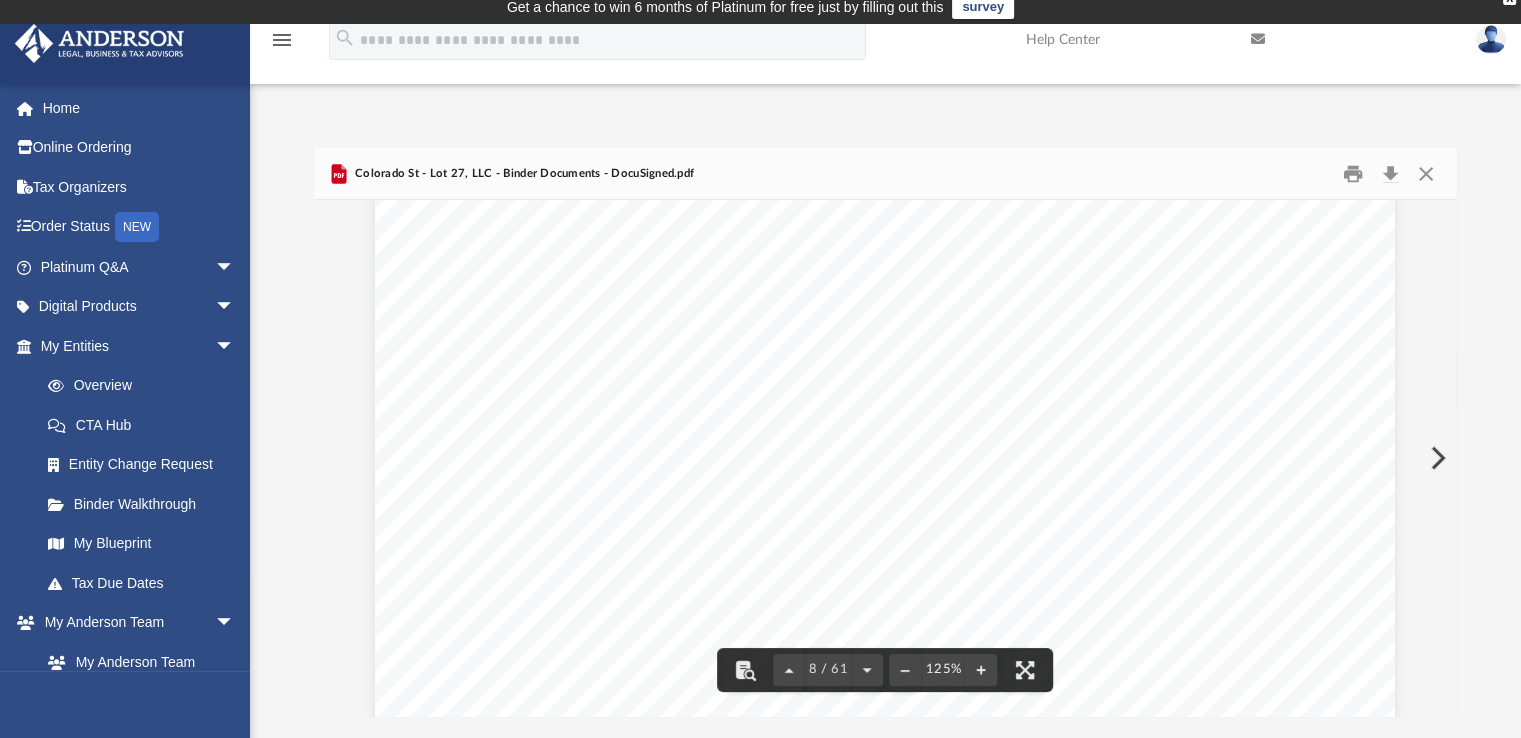 scroll, scrollTop: 10168, scrollLeft: 0, axis: vertical 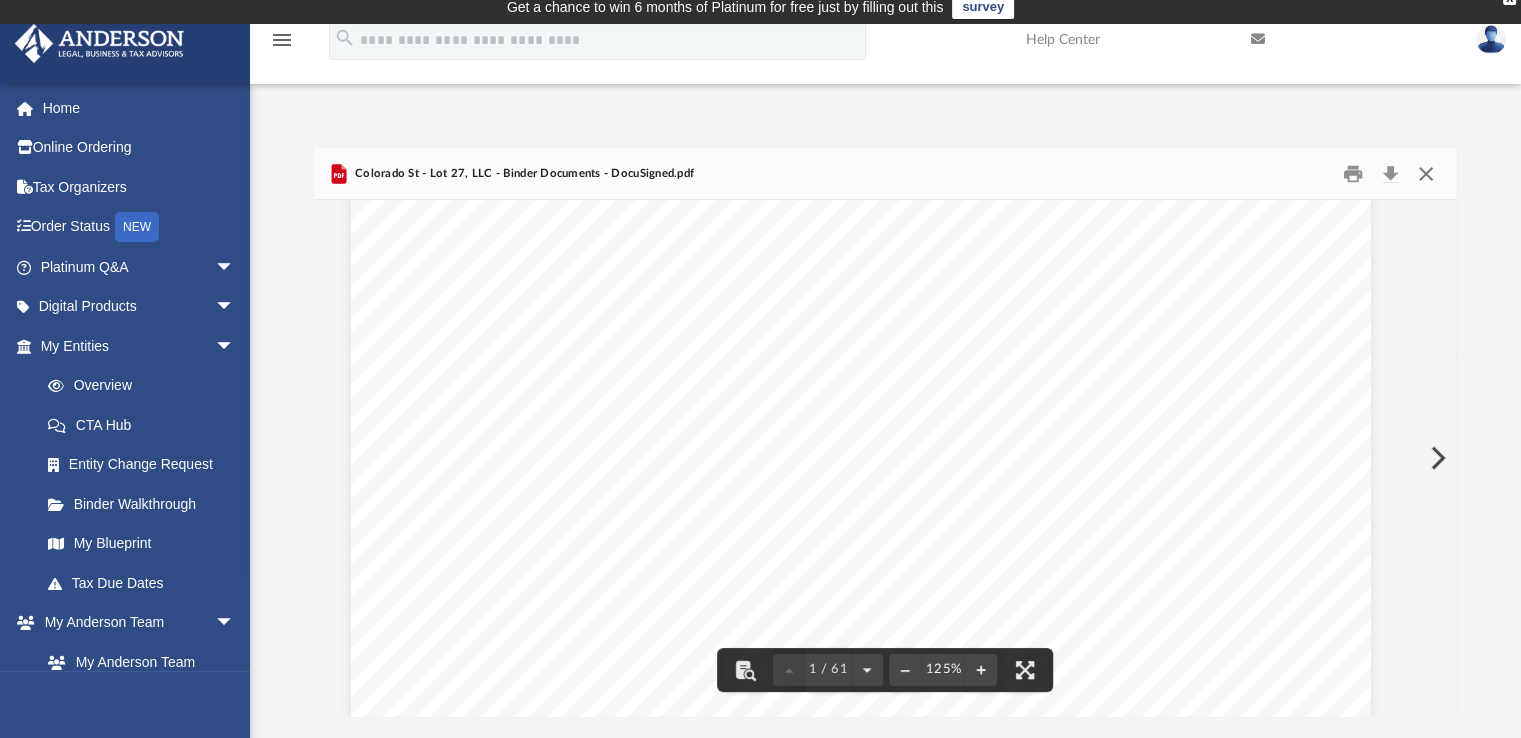 click at bounding box center (1426, 173) 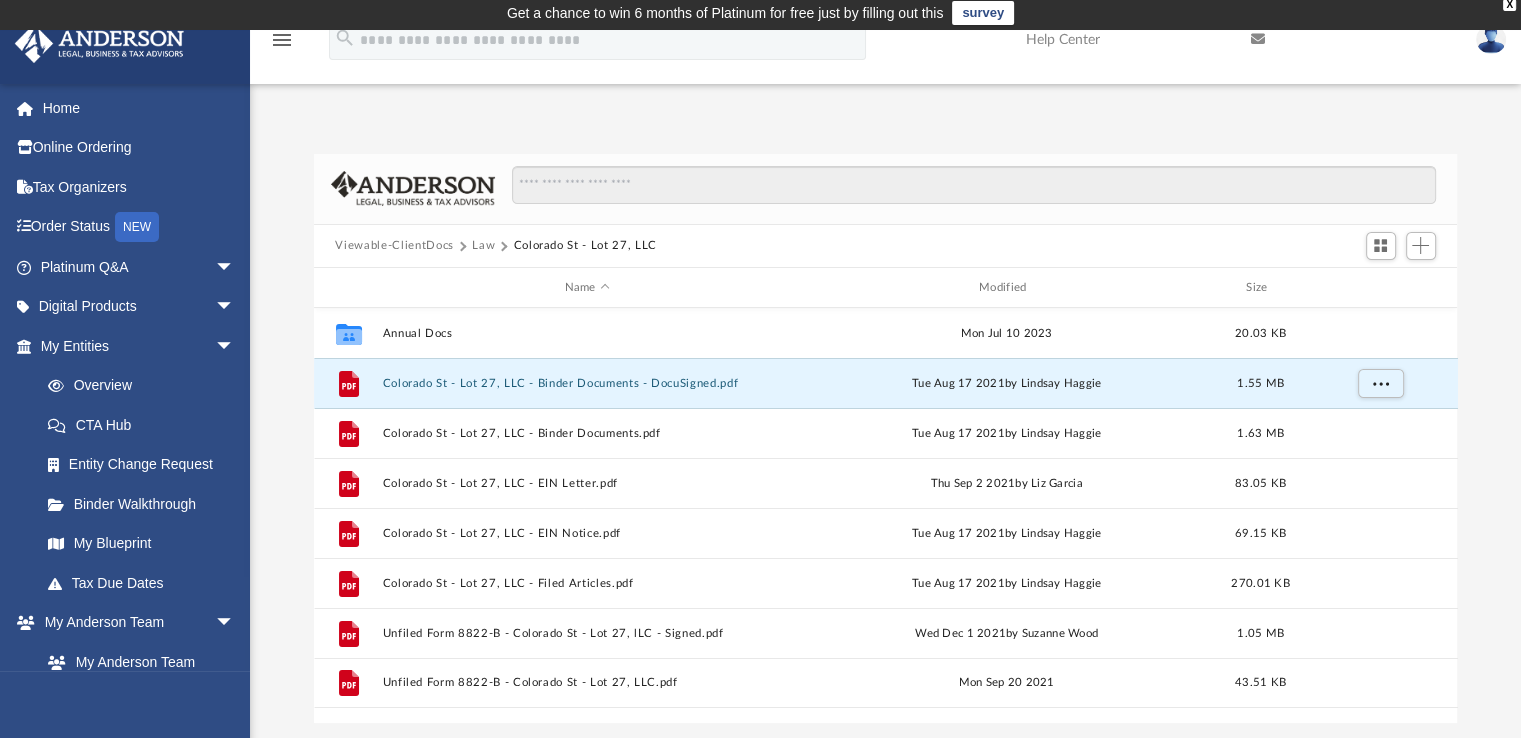 scroll, scrollTop: 0, scrollLeft: 0, axis: both 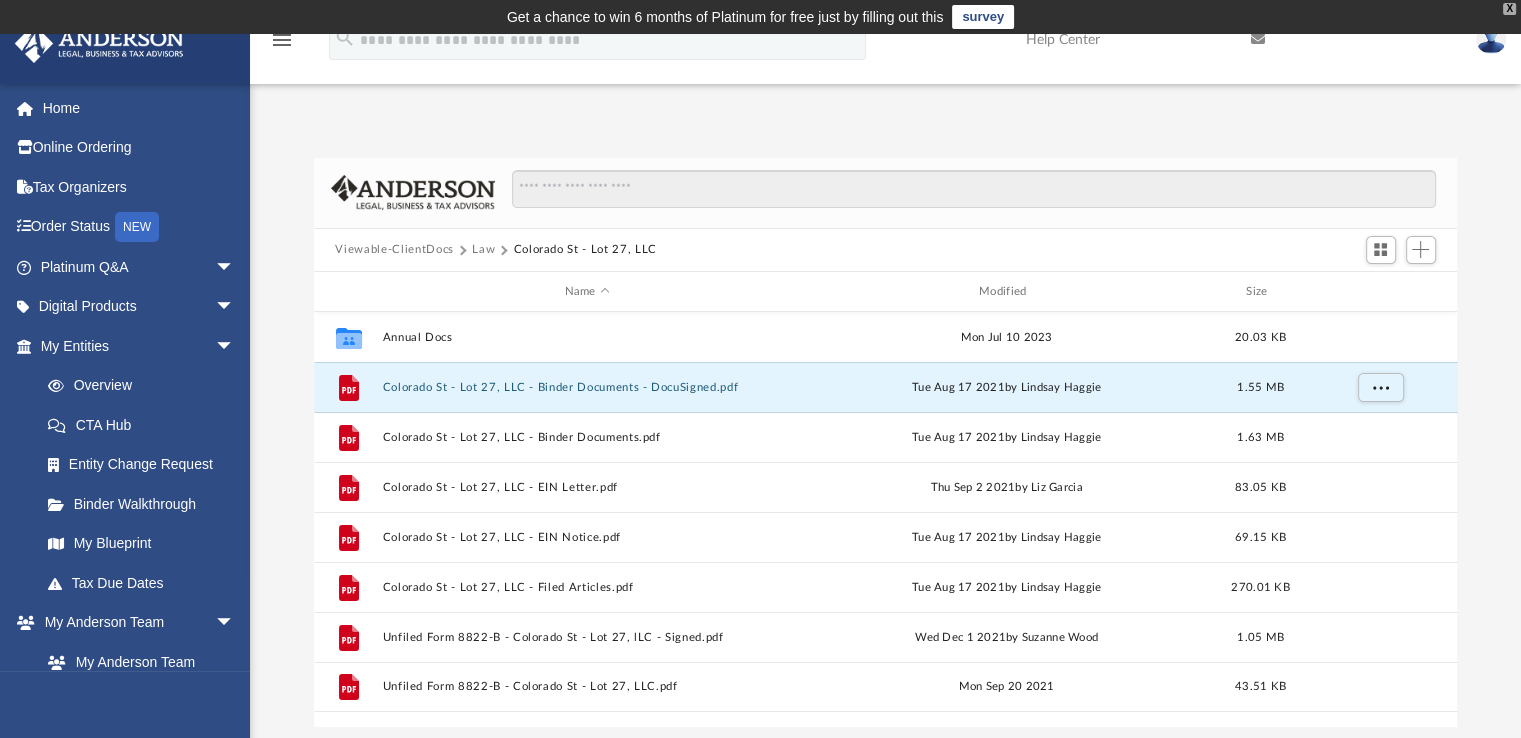 click on "X" at bounding box center (1509, 9) 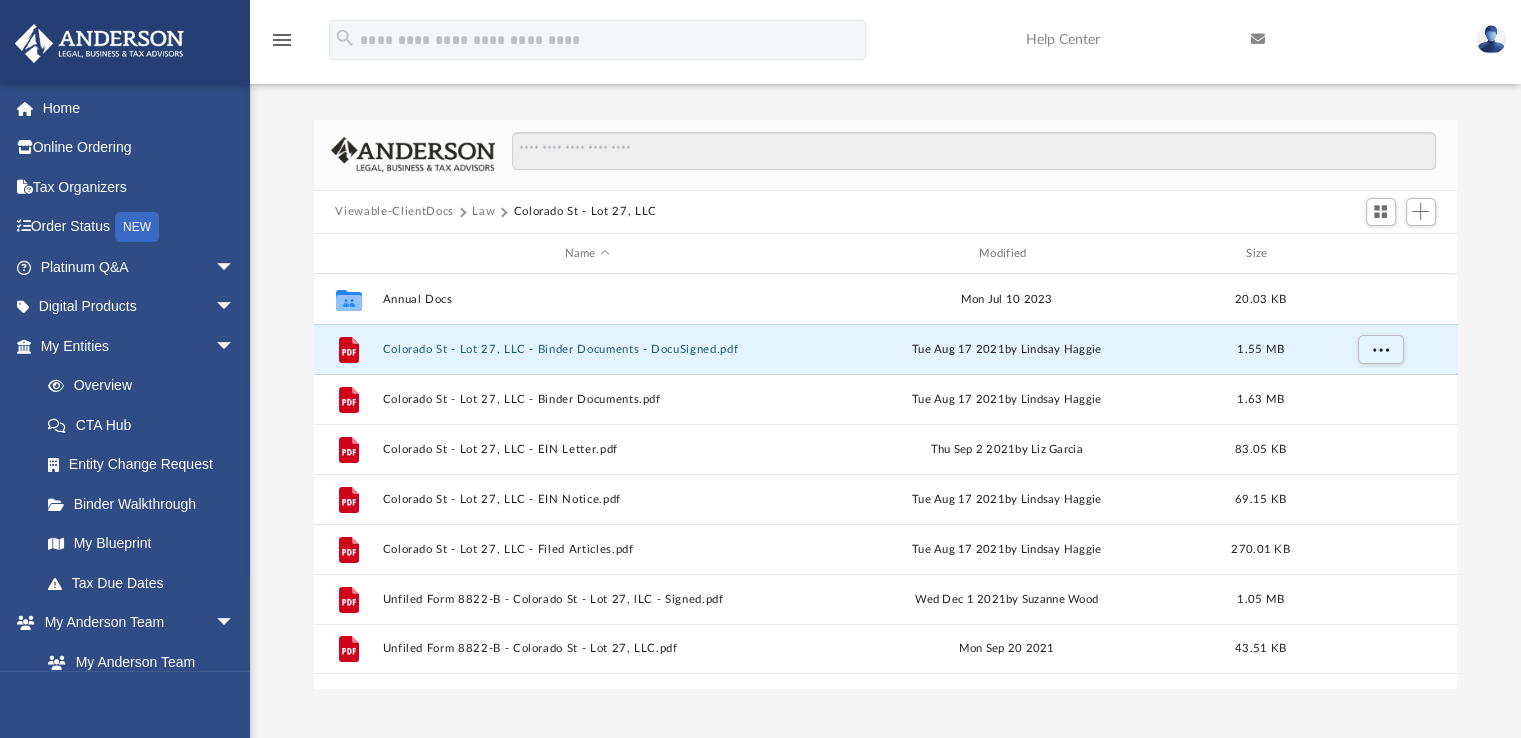 scroll, scrollTop: 0, scrollLeft: 0, axis: both 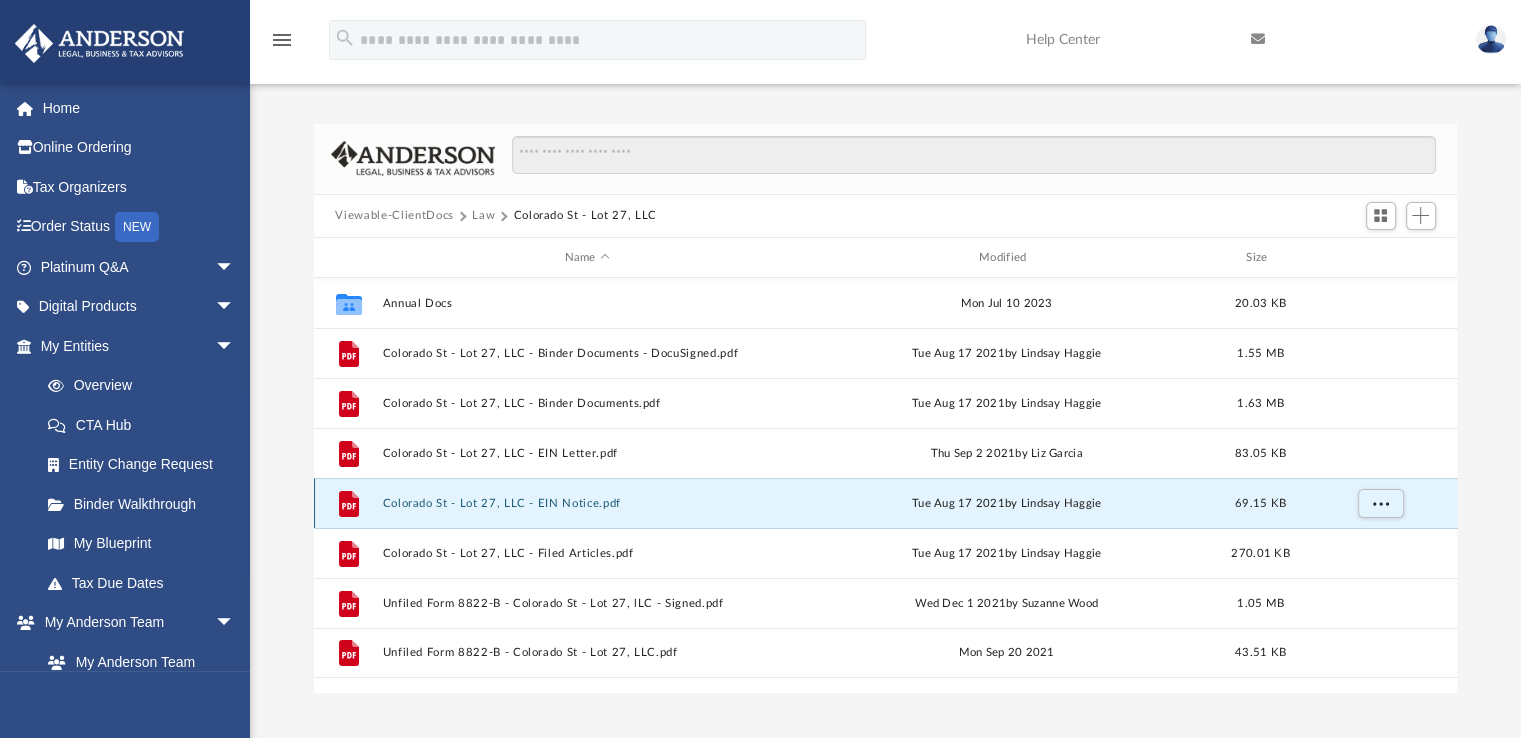 click on "Colorado St - Lot 27, LLC - EIN Notice.pdf" at bounding box center (587, 503) 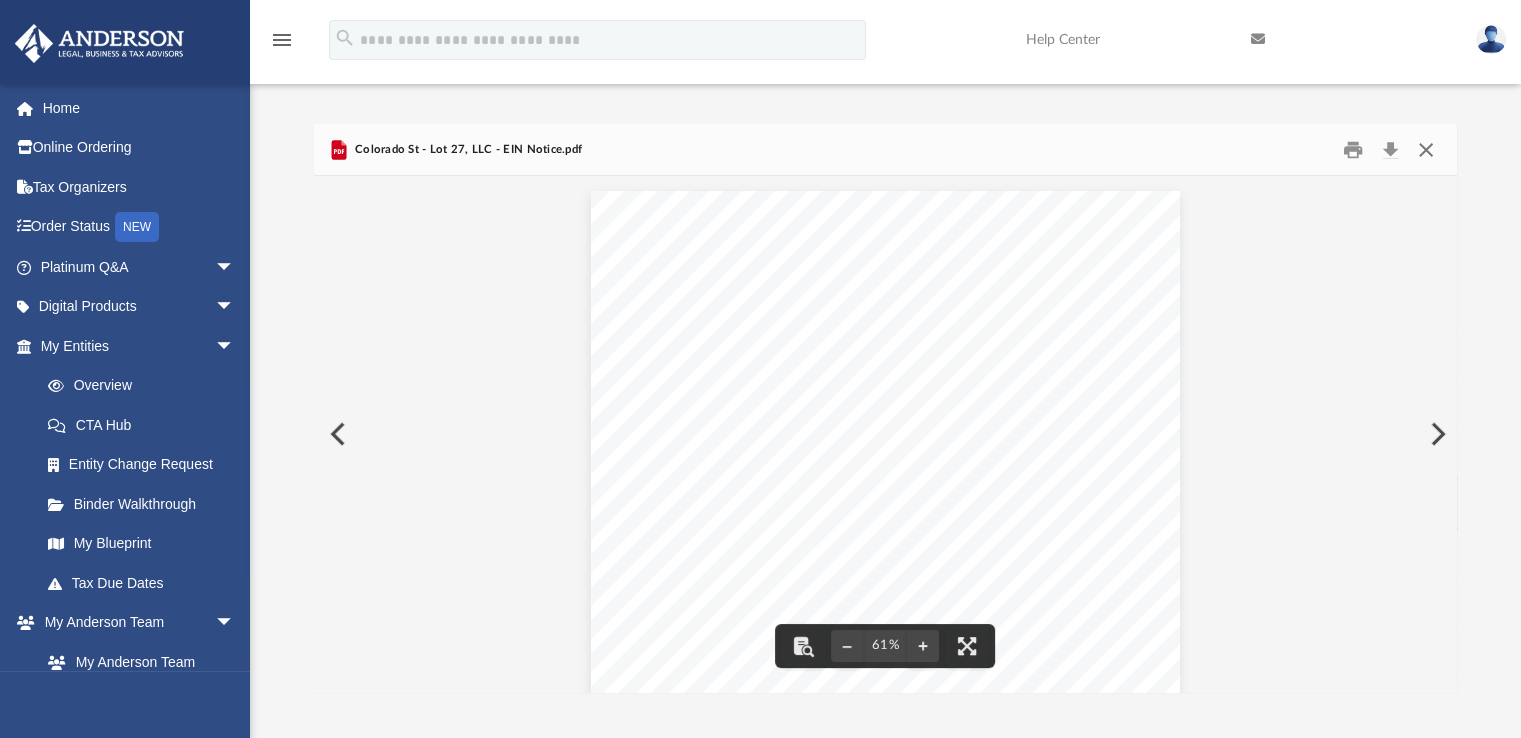 click at bounding box center [1426, 149] 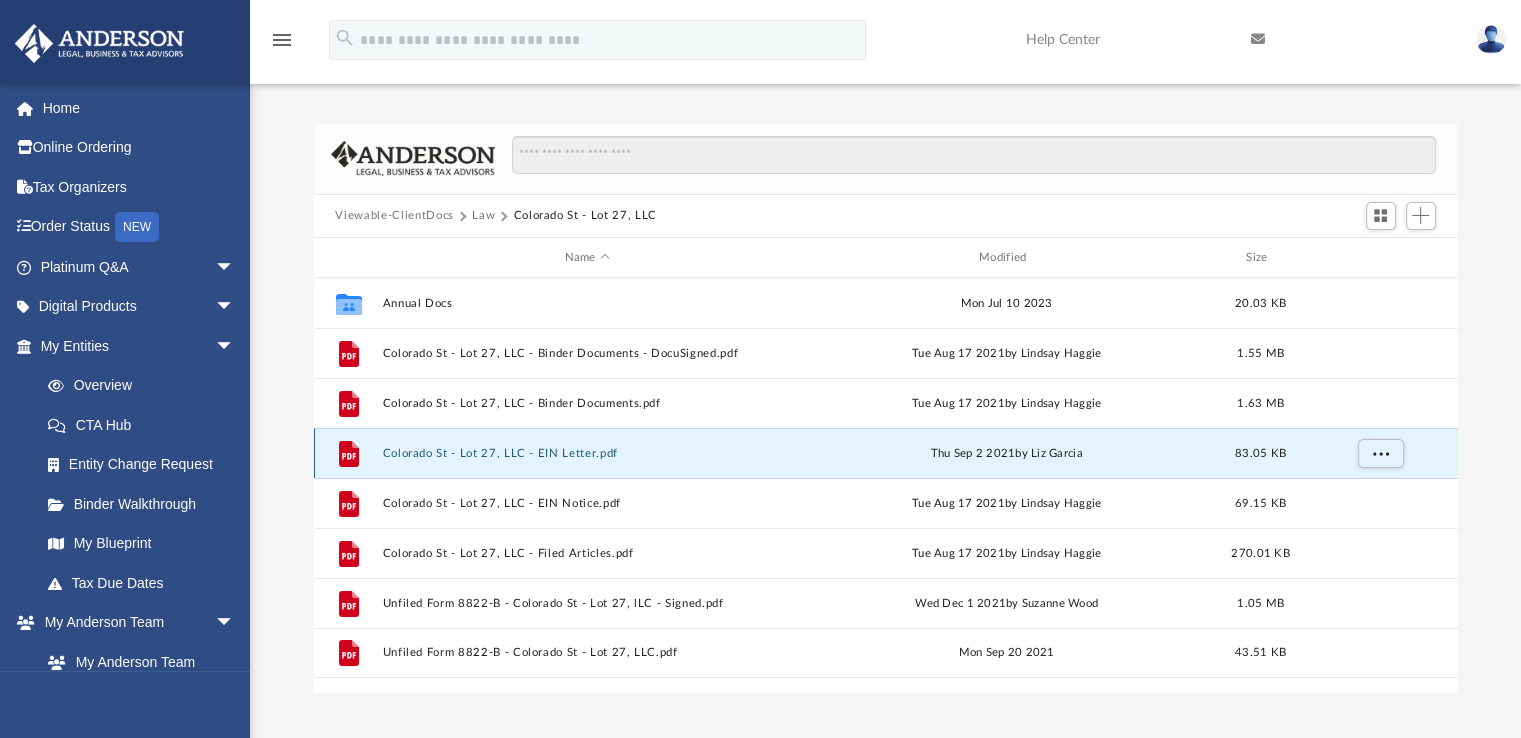 click on "Colorado St - Lot 27, LLC - EIN Letter.pdf" at bounding box center (587, 453) 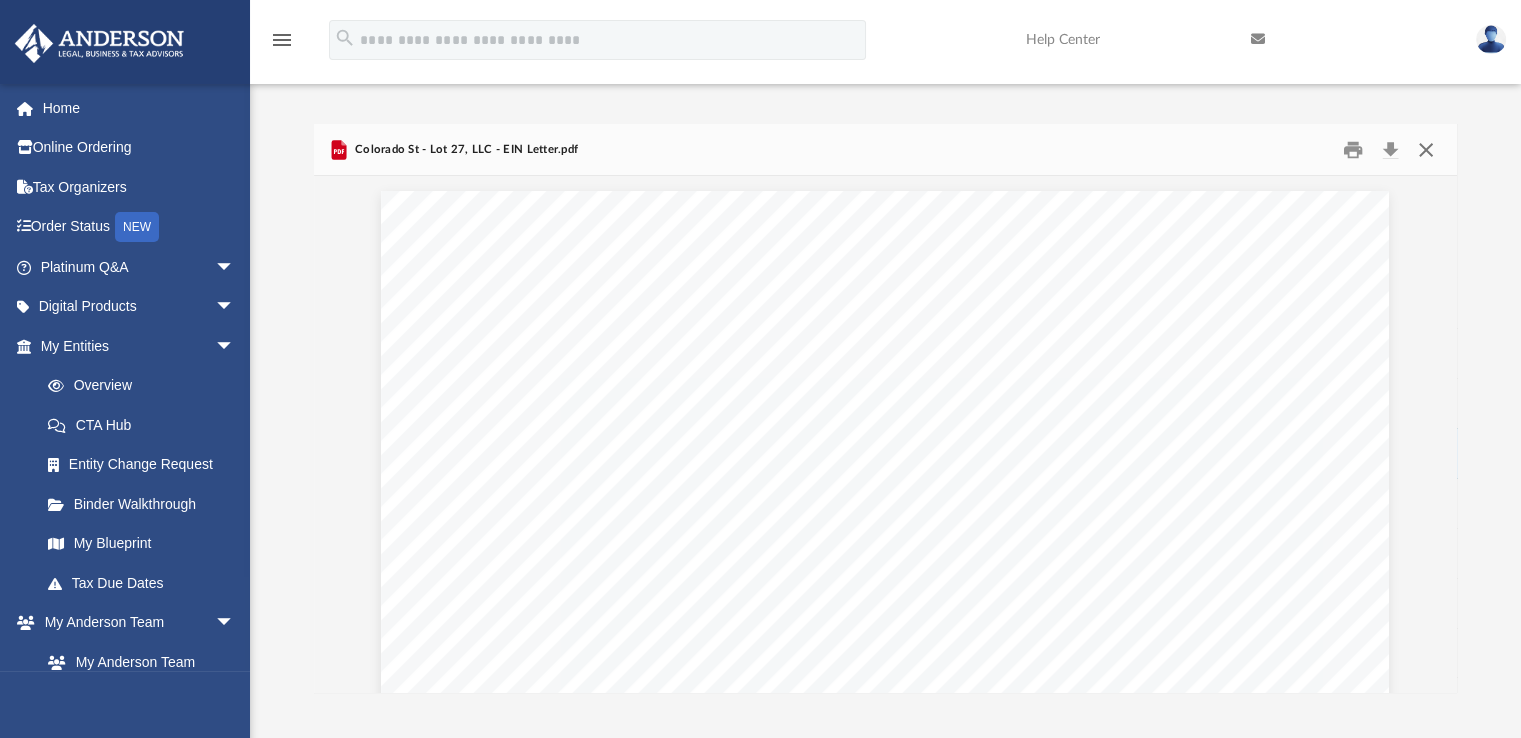 click at bounding box center [1426, 149] 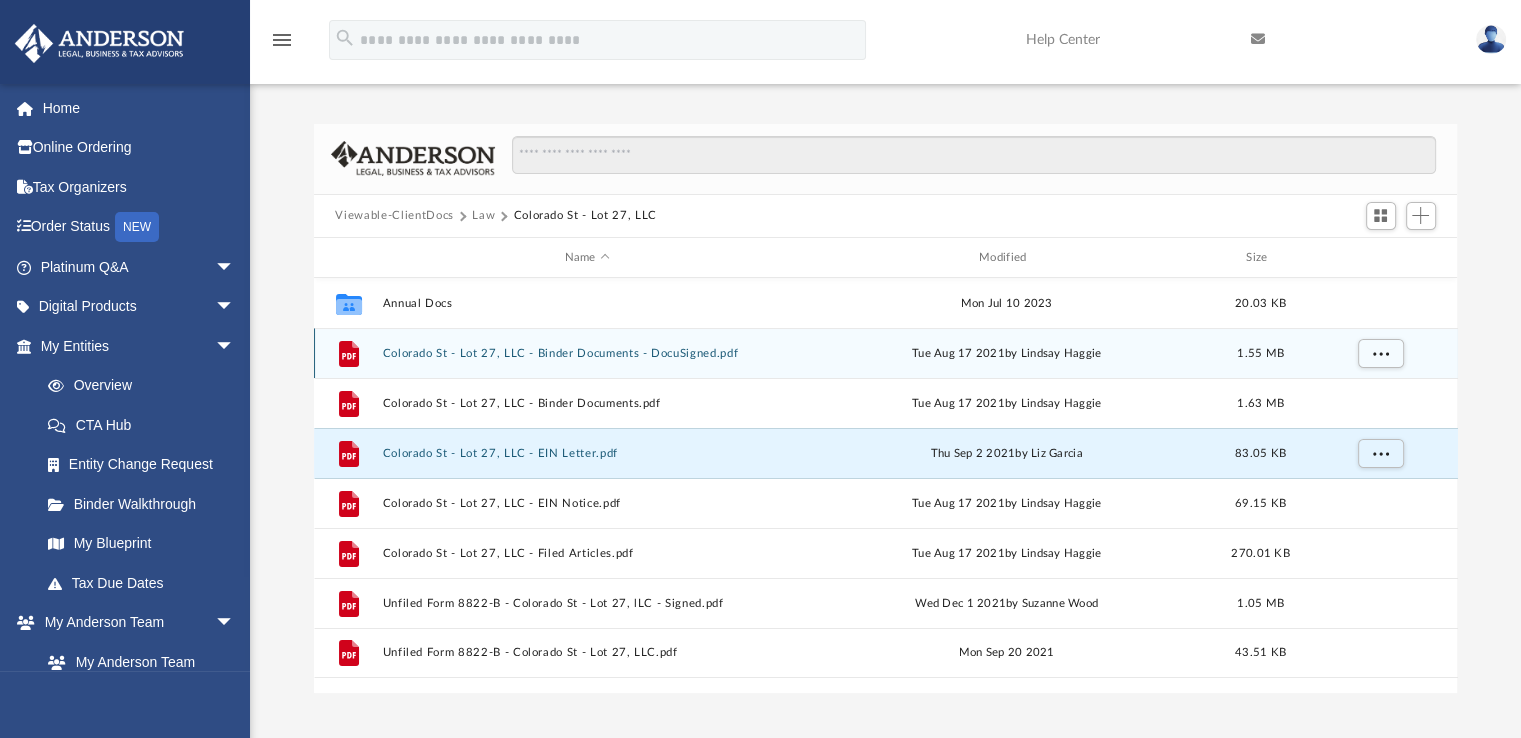 click on "Colorado St - Lot 27, LLC - Binder Documents - DocuSigned.pdf" at bounding box center [587, 353] 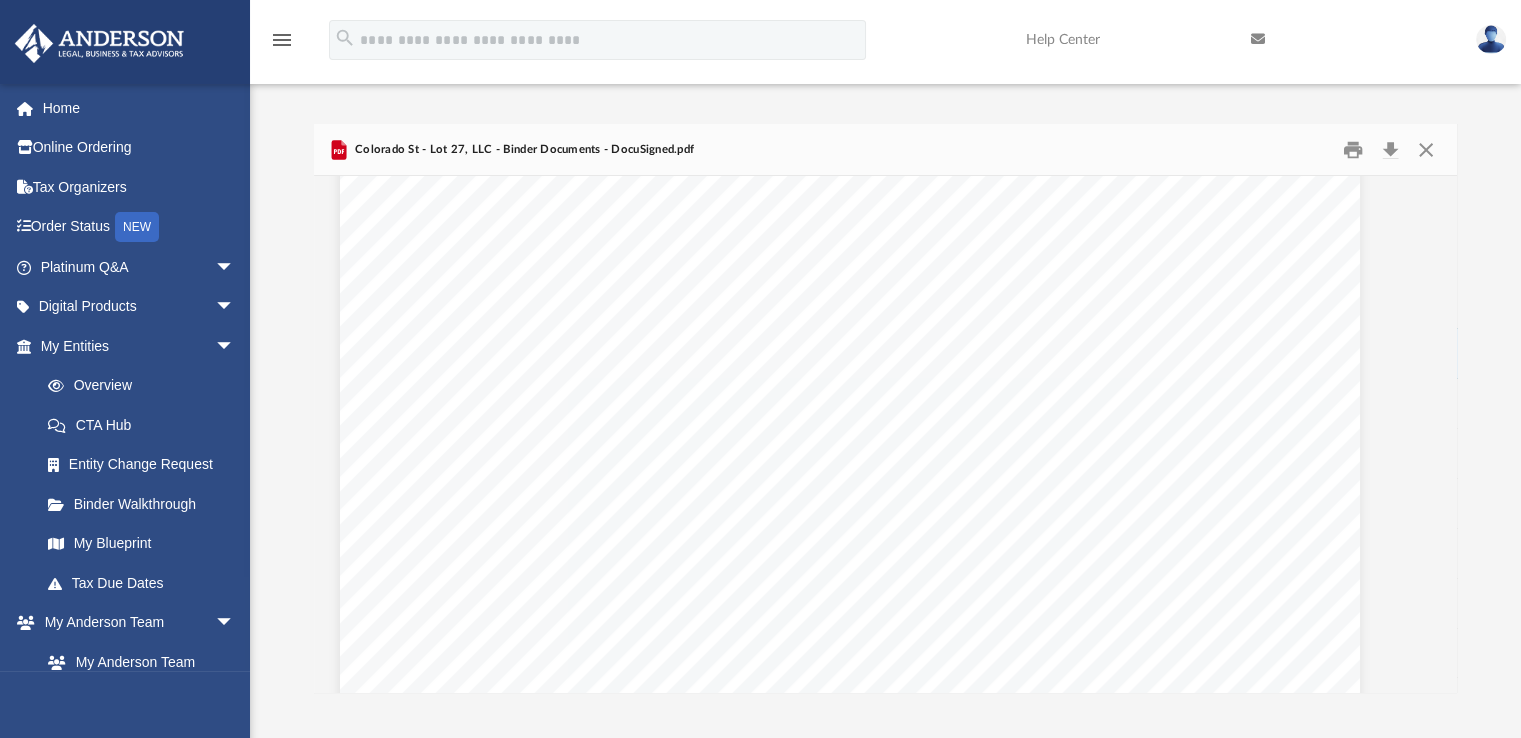 scroll, scrollTop: 1440, scrollLeft: 35, axis: both 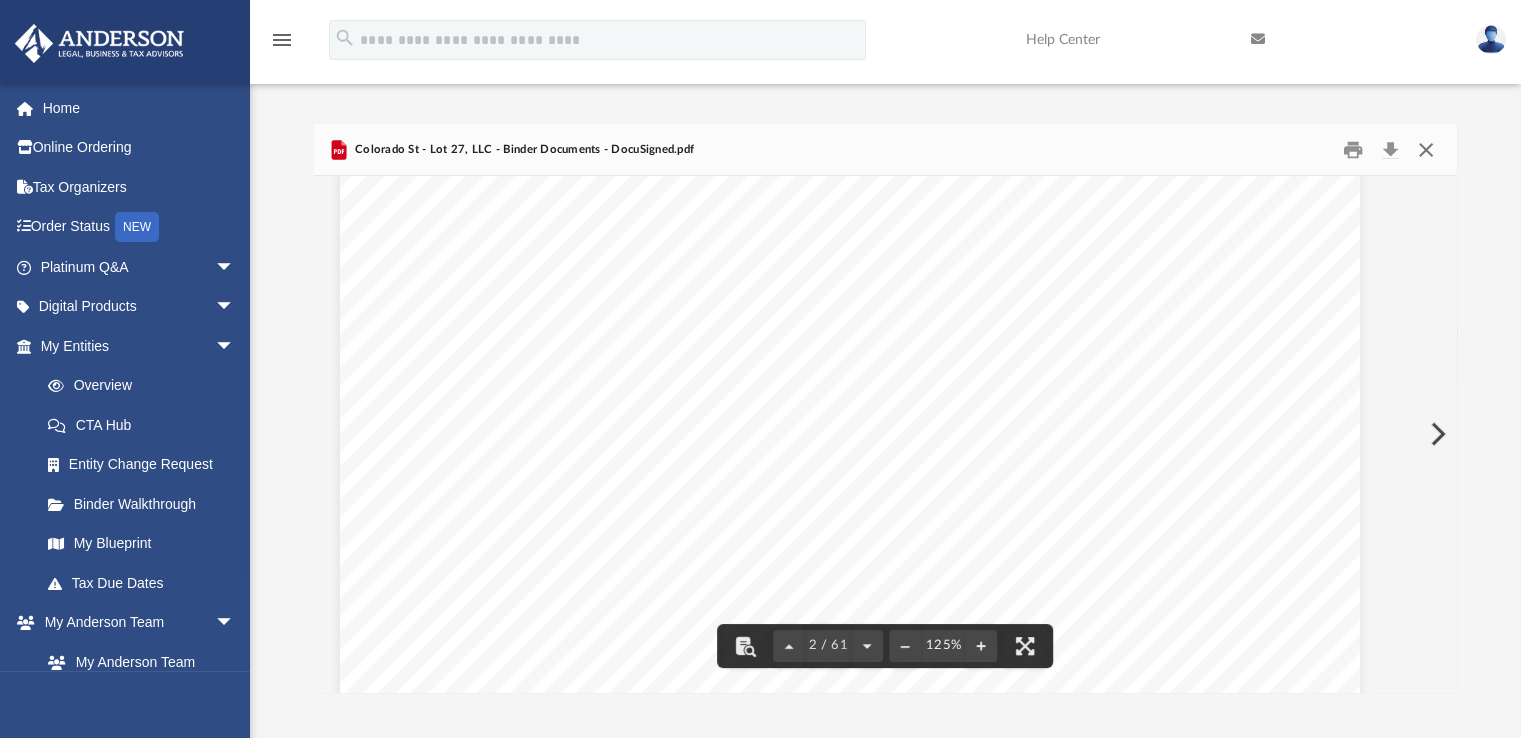 click at bounding box center (1426, 149) 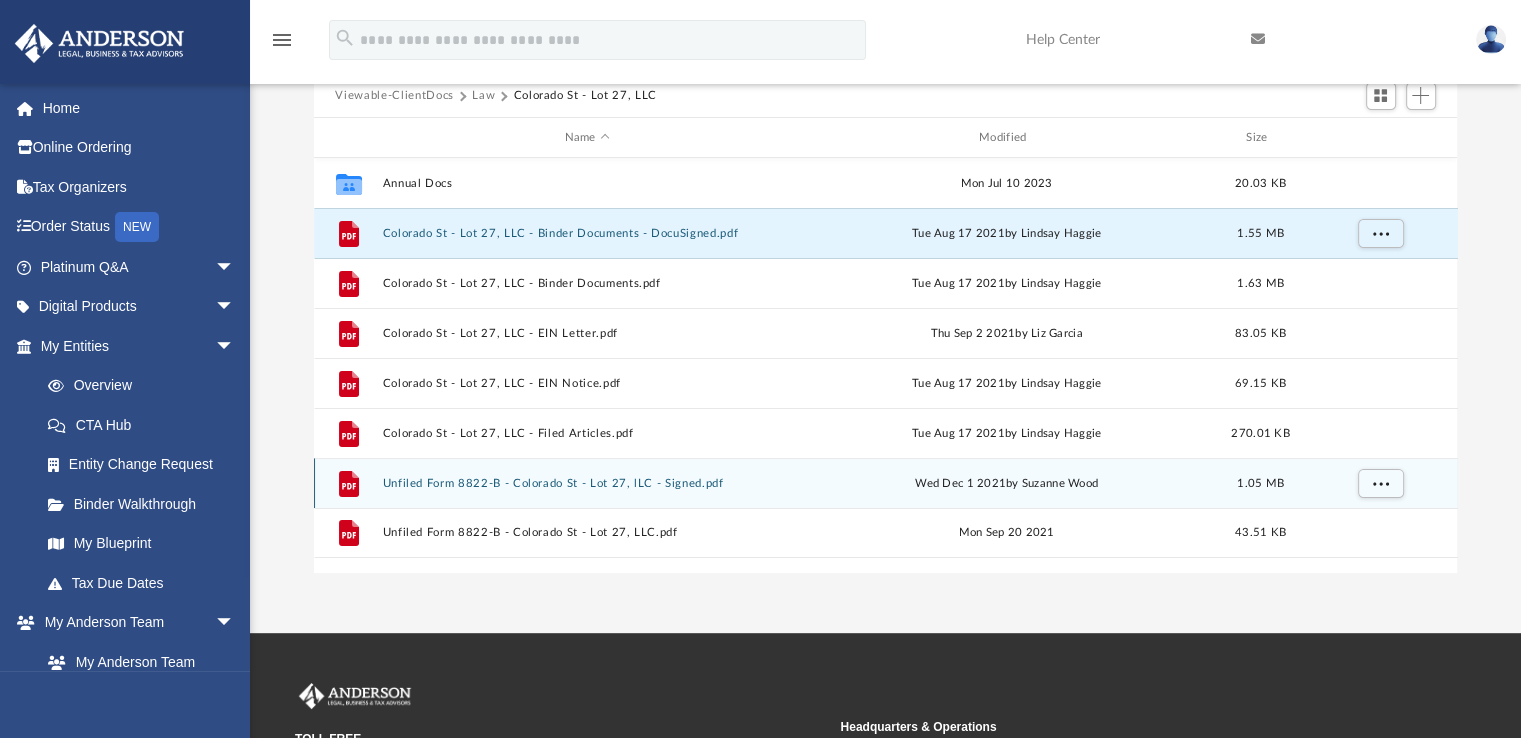scroll, scrollTop: 0, scrollLeft: 0, axis: both 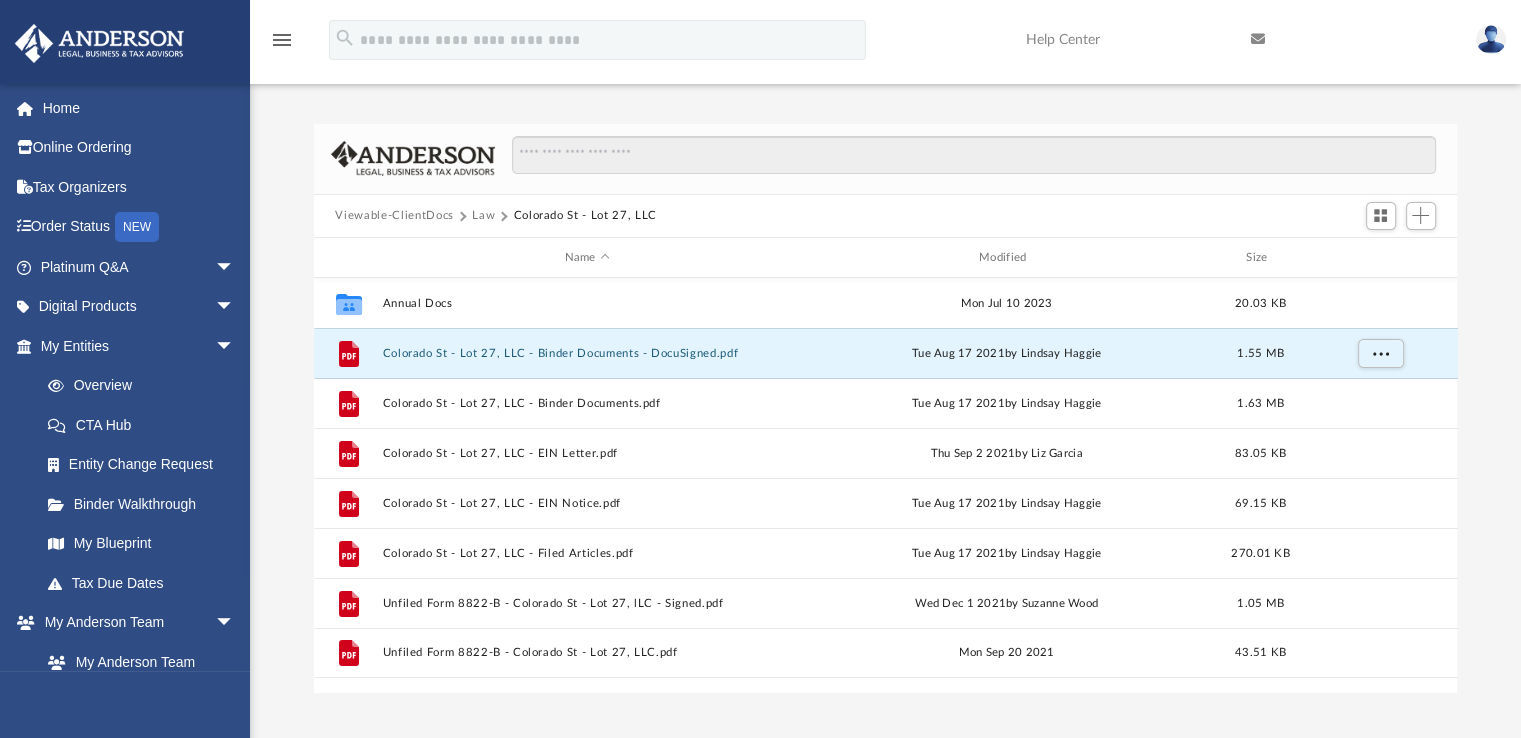 click on "Law" at bounding box center [483, 216] 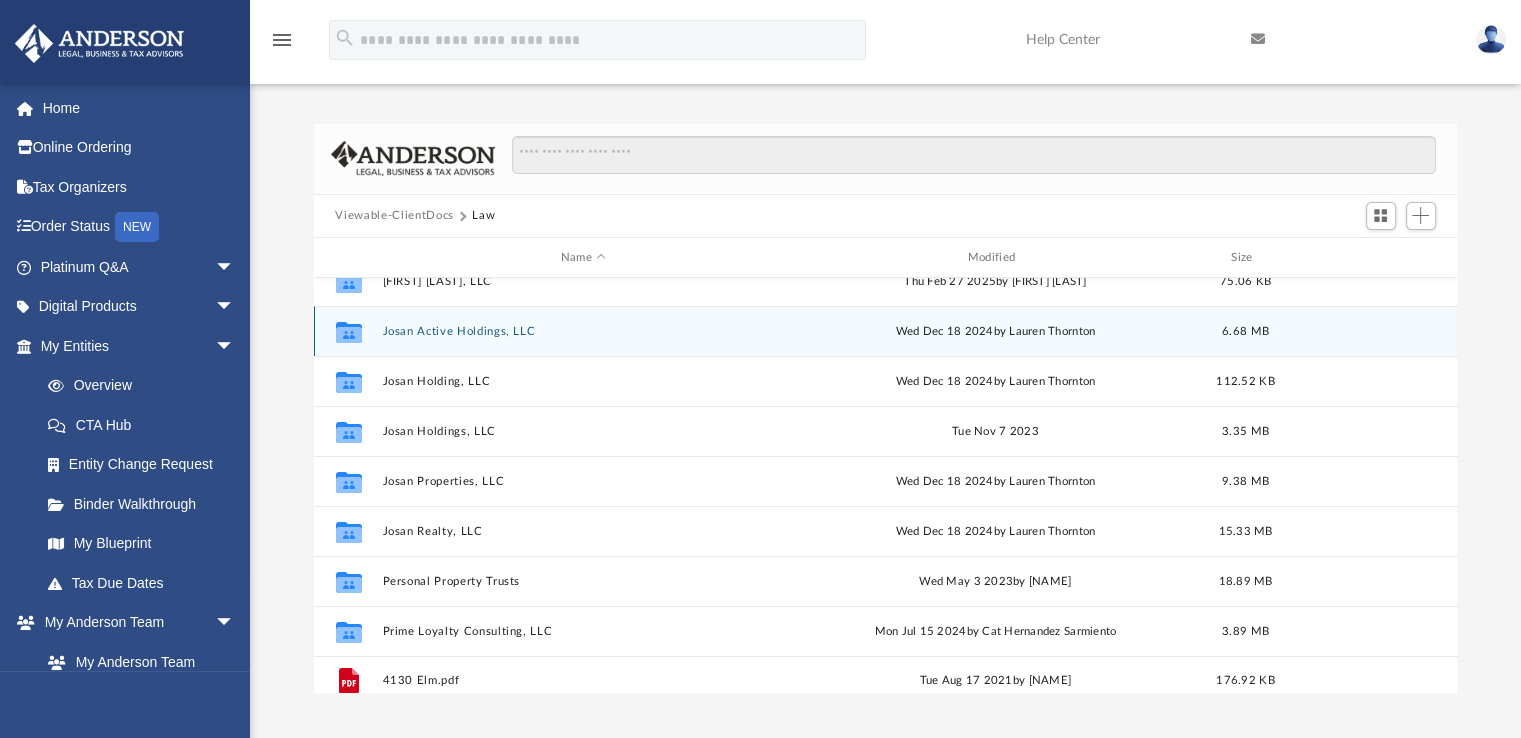 scroll, scrollTop: 236, scrollLeft: 0, axis: vertical 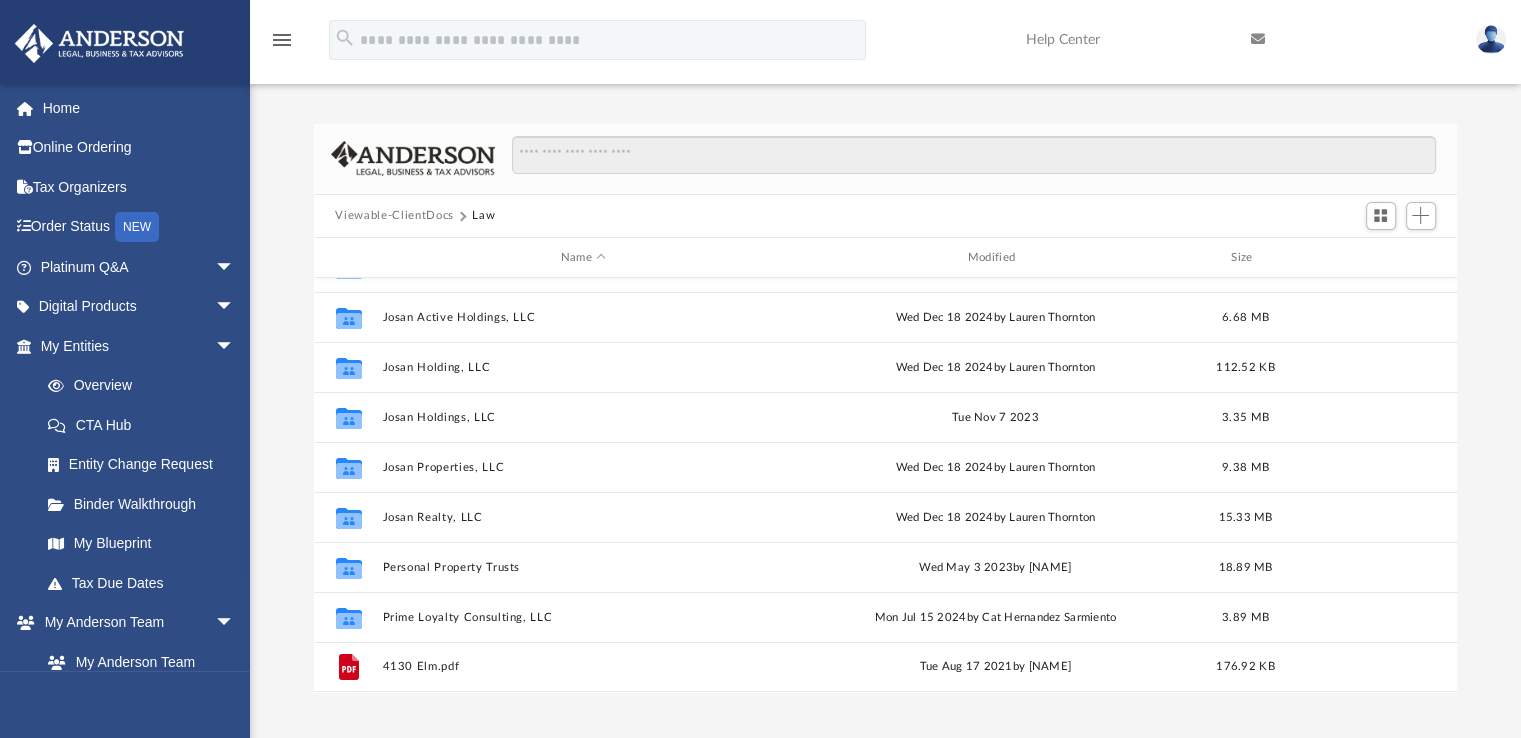 click on "Viewable-ClientDocs" at bounding box center (394, 216) 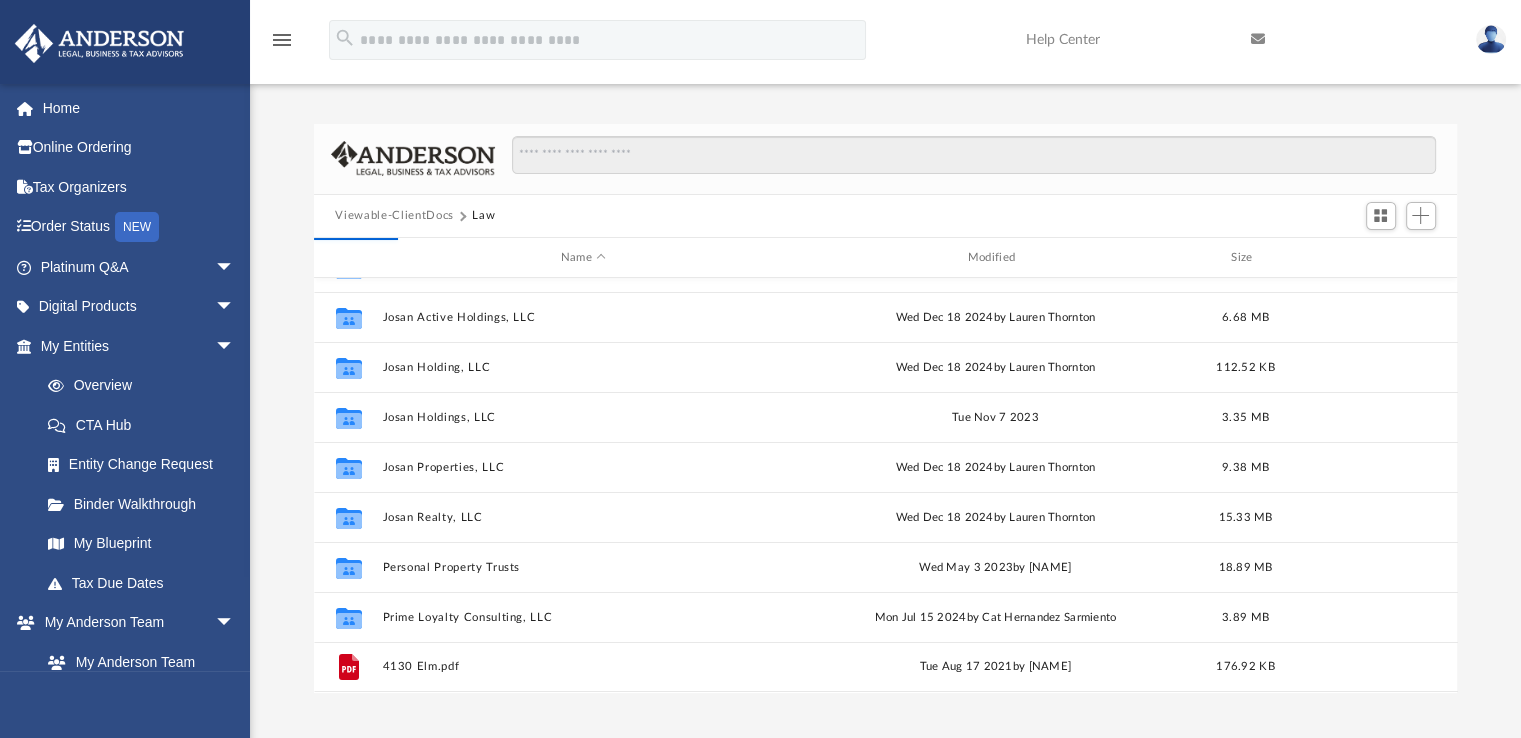 scroll, scrollTop: 0, scrollLeft: 0, axis: both 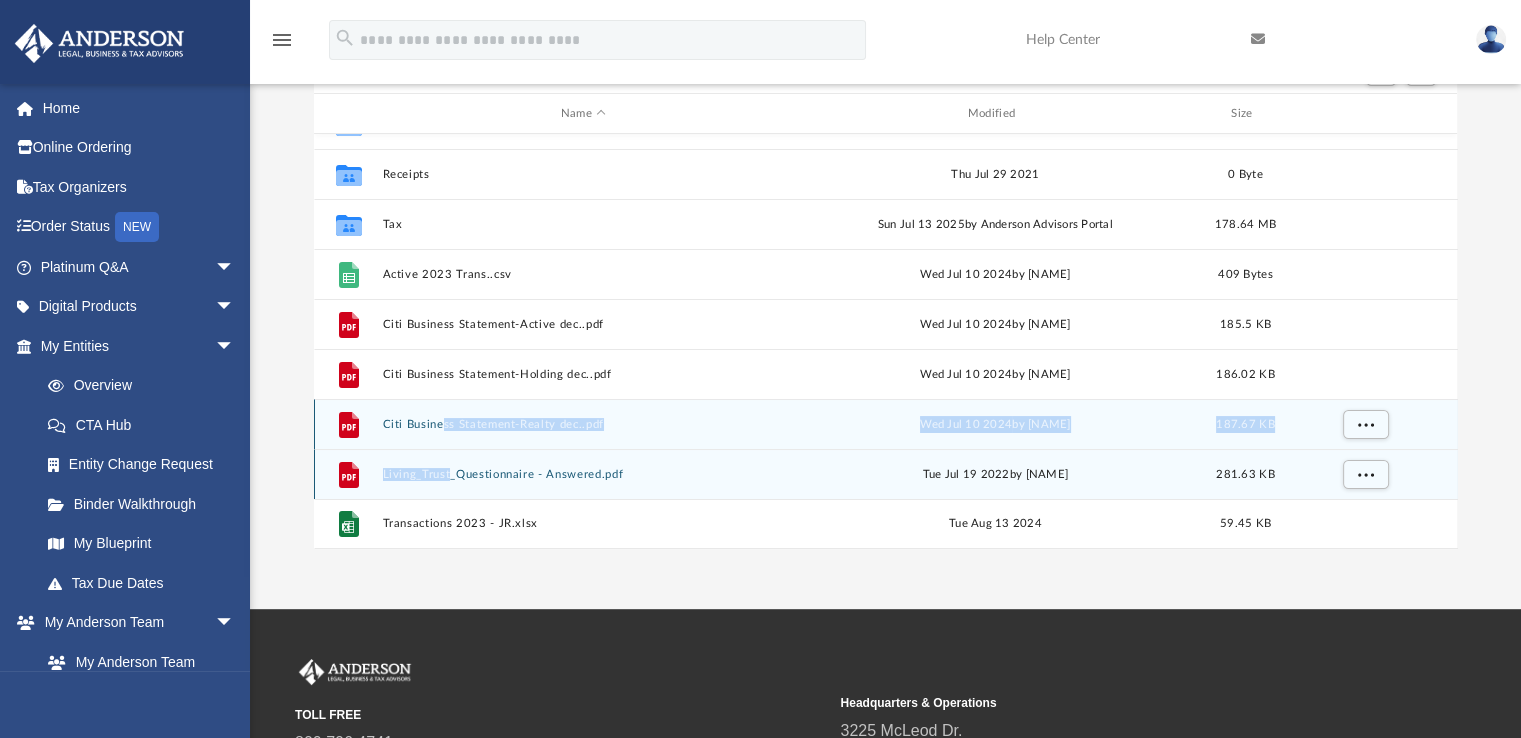 drag, startPoint x: 448, startPoint y: 461, endPoint x: 441, endPoint y: 441, distance: 21.189621 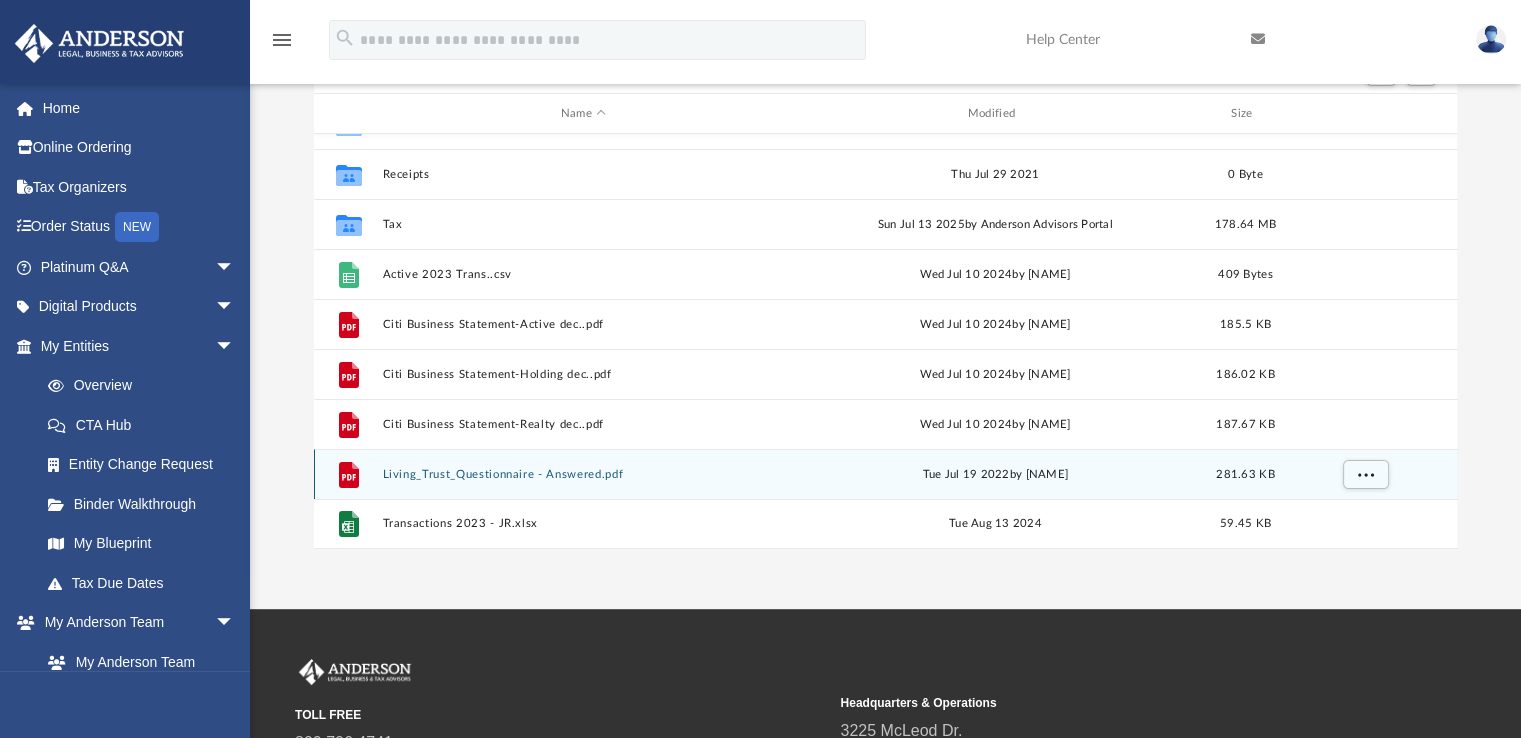 click on "File Living_Trust_Questionnaire - Answered.pdf Tue Jul 19 2022  by Juan Carlos Llamas Valenzuela 281.63 KB" at bounding box center (886, 474) 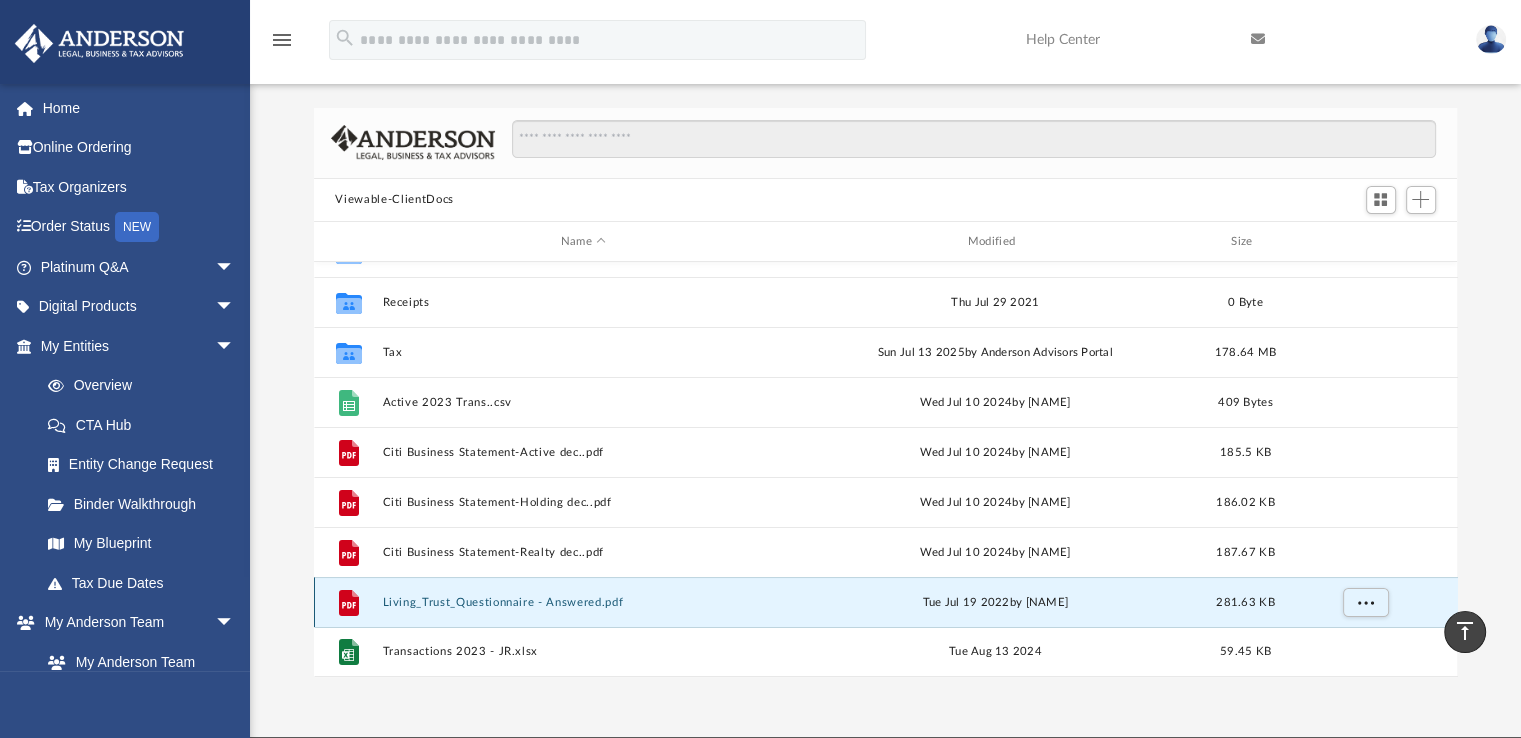 scroll, scrollTop: 0, scrollLeft: 0, axis: both 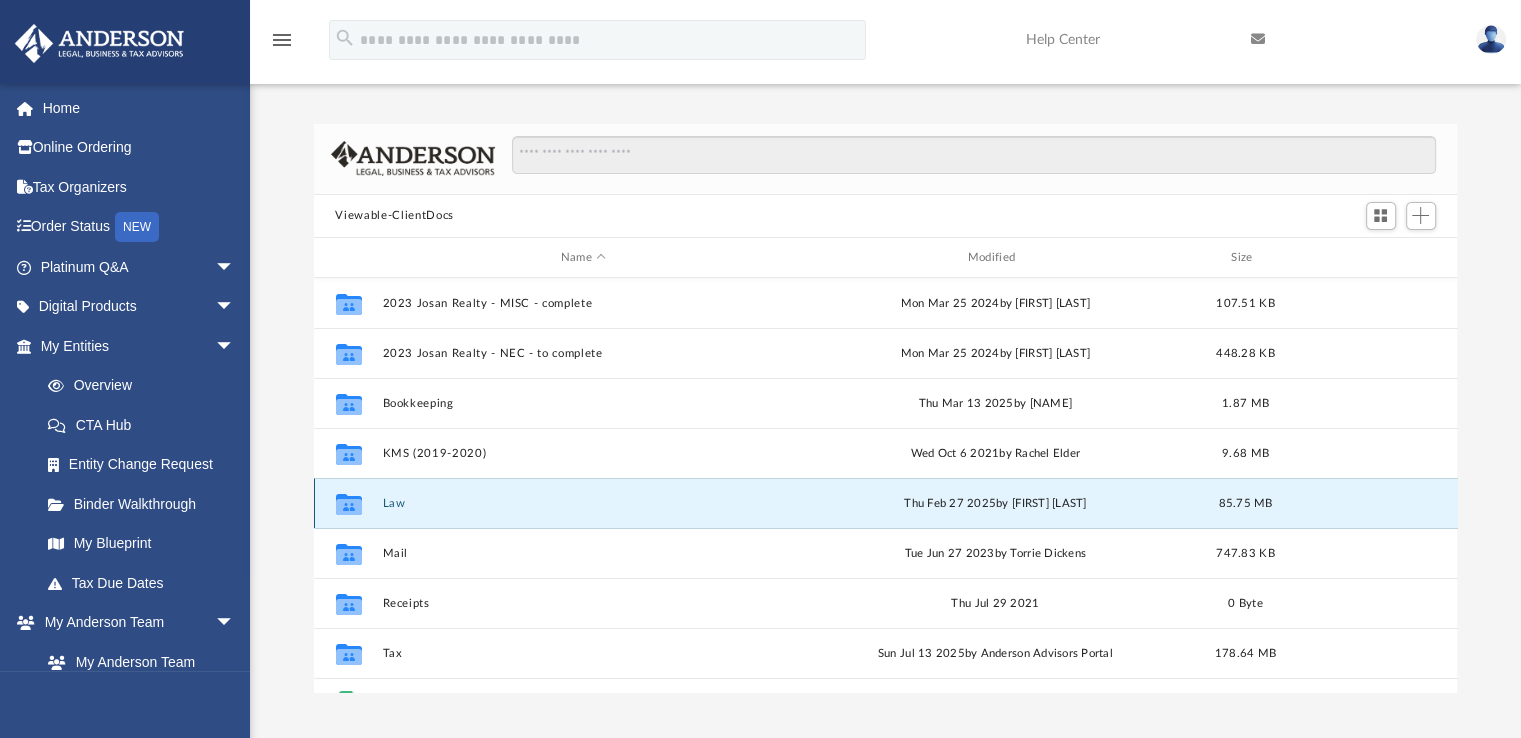 click on "Law" at bounding box center [583, 503] 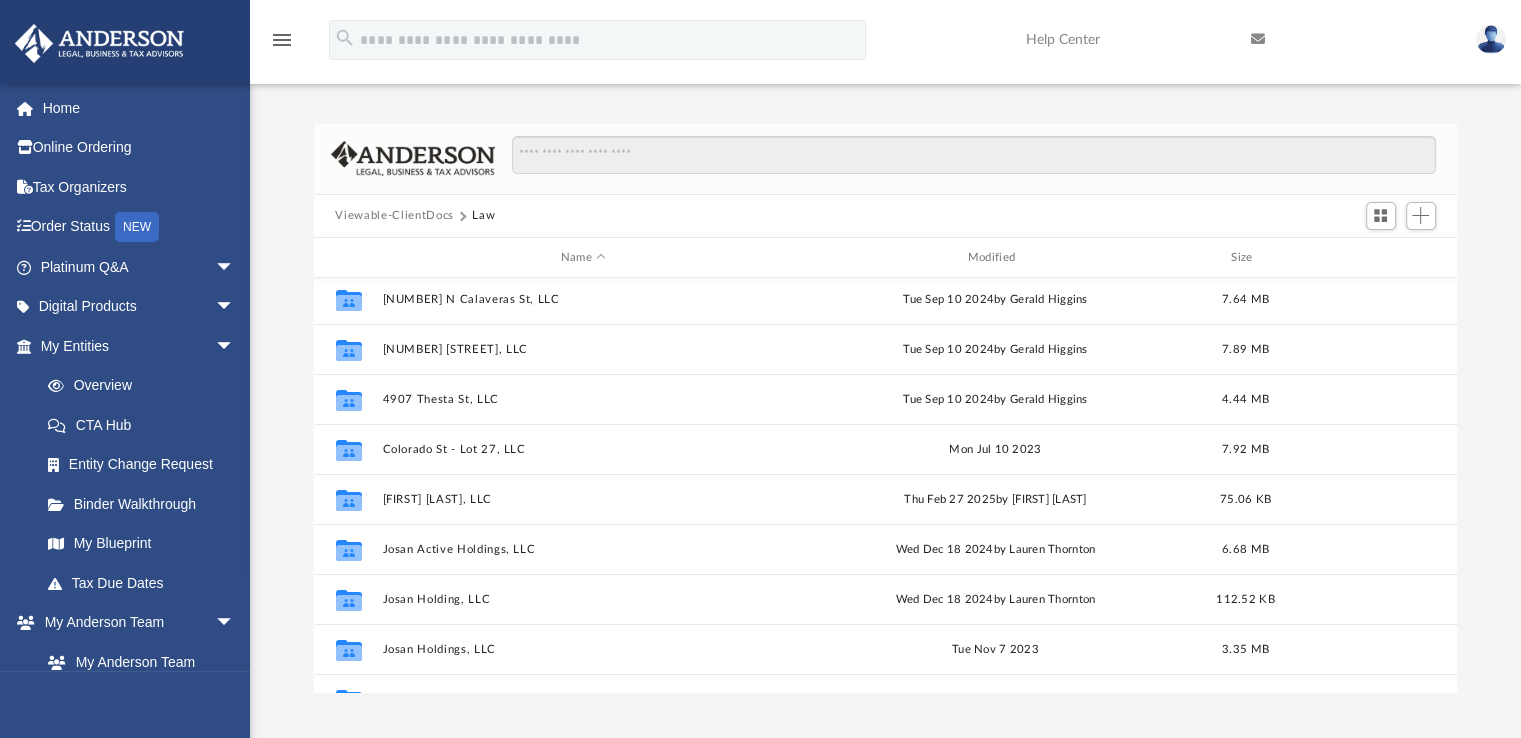scroll, scrollTop: 6, scrollLeft: 0, axis: vertical 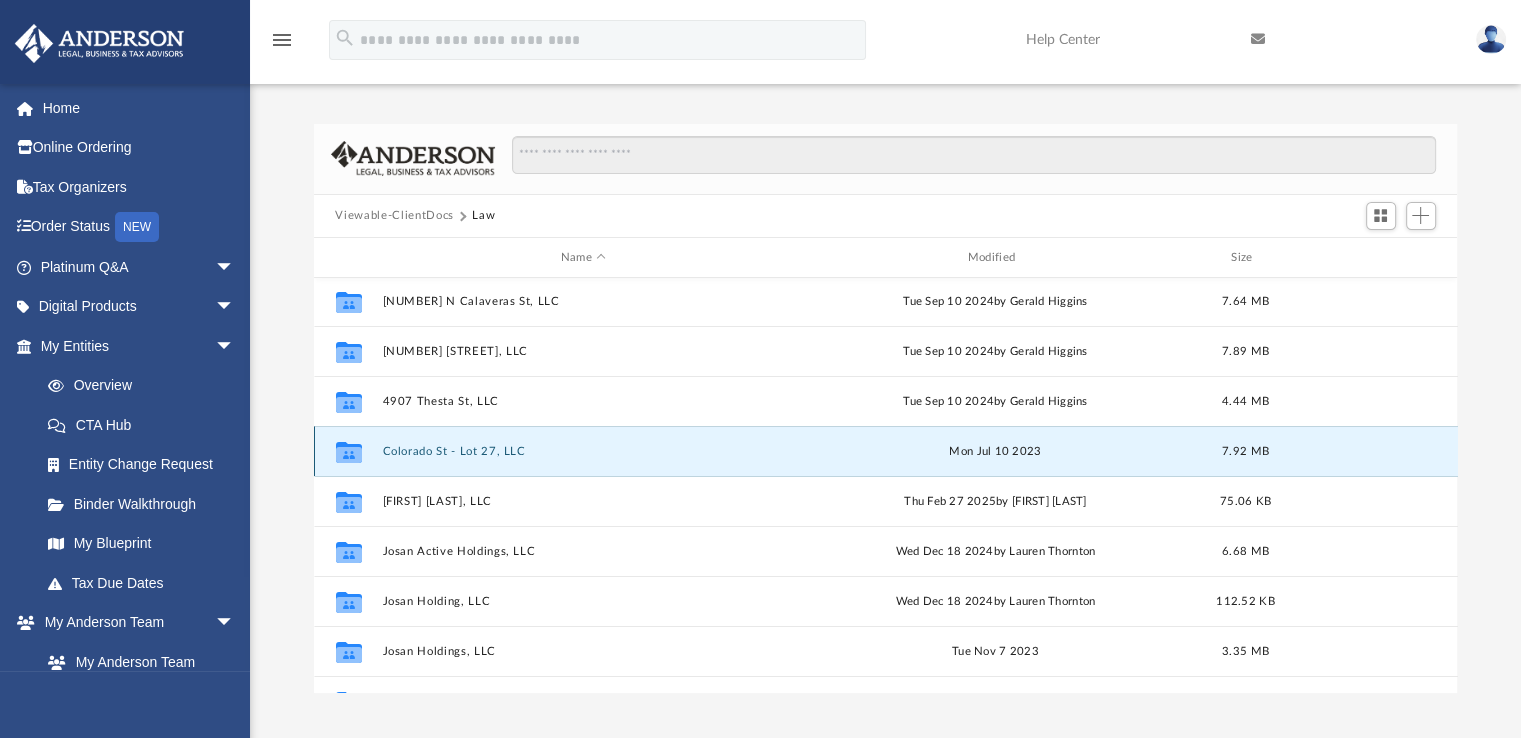 click on "Colorado St - Lot 27, LLC" at bounding box center (583, 451) 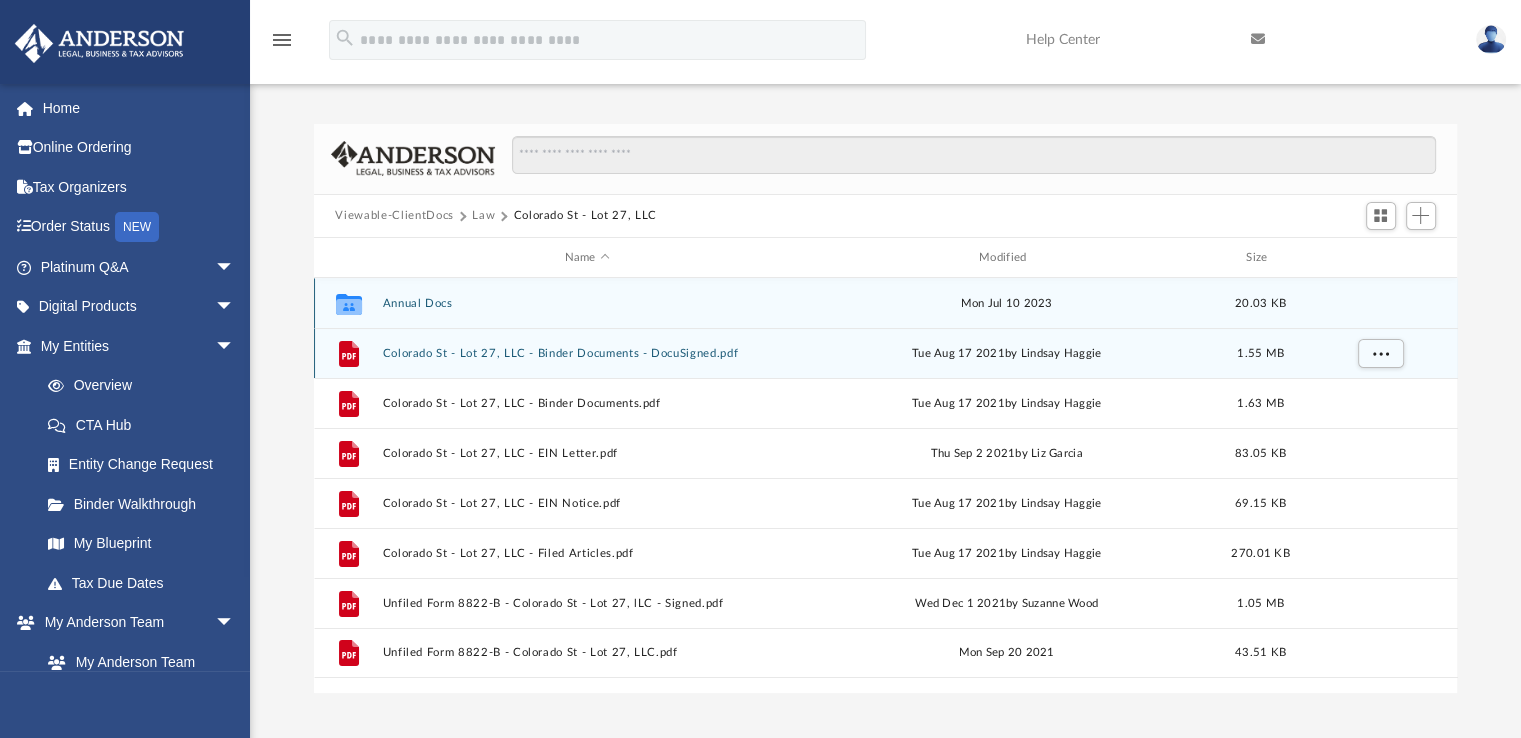 scroll, scrollTop: 0, scrollLeft: 0, axis: both 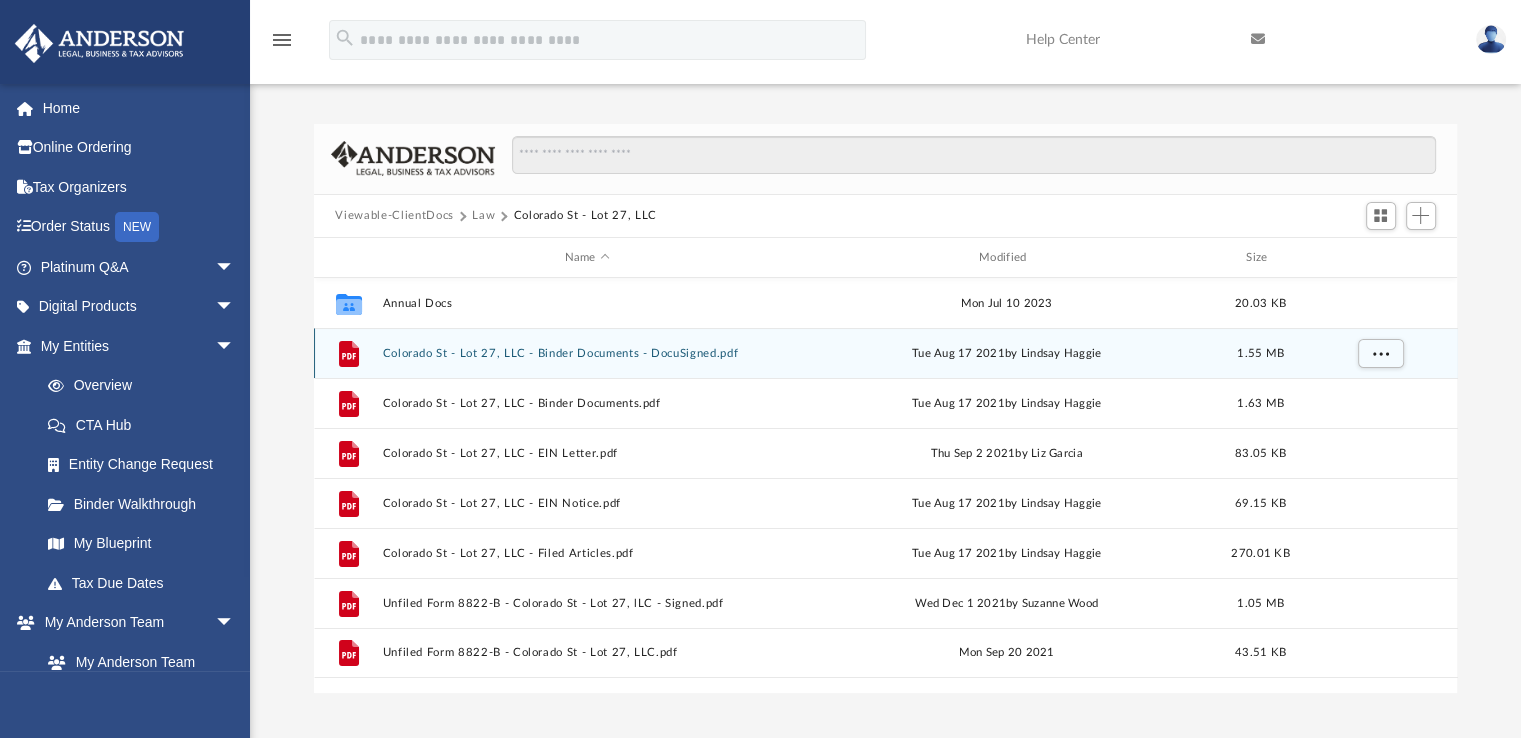 click on "Colorado St - Lot 27, LLC - Binder Documents - DocuSigned.pdf" at bounding box center (587, 353) 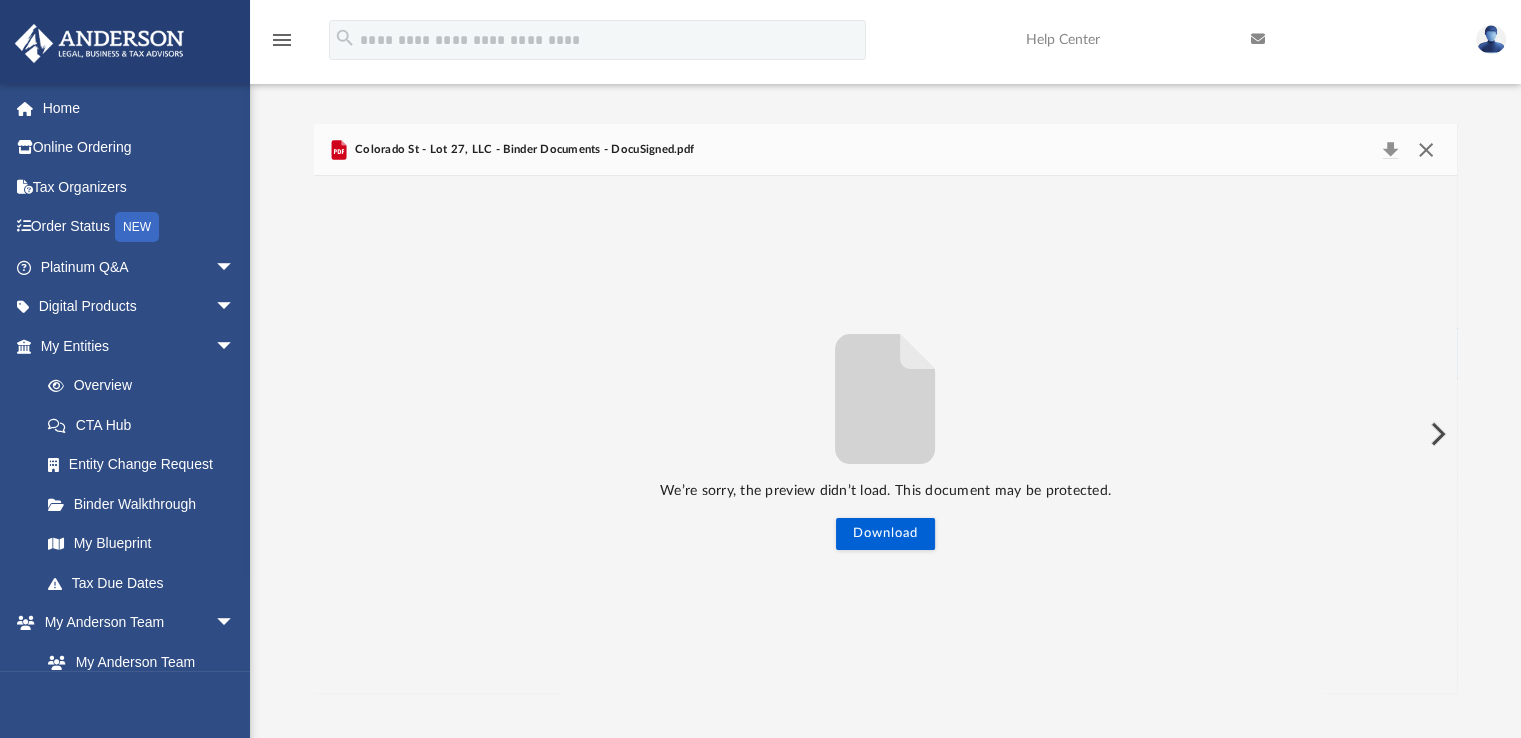 click at bounding box center [1426, 150] 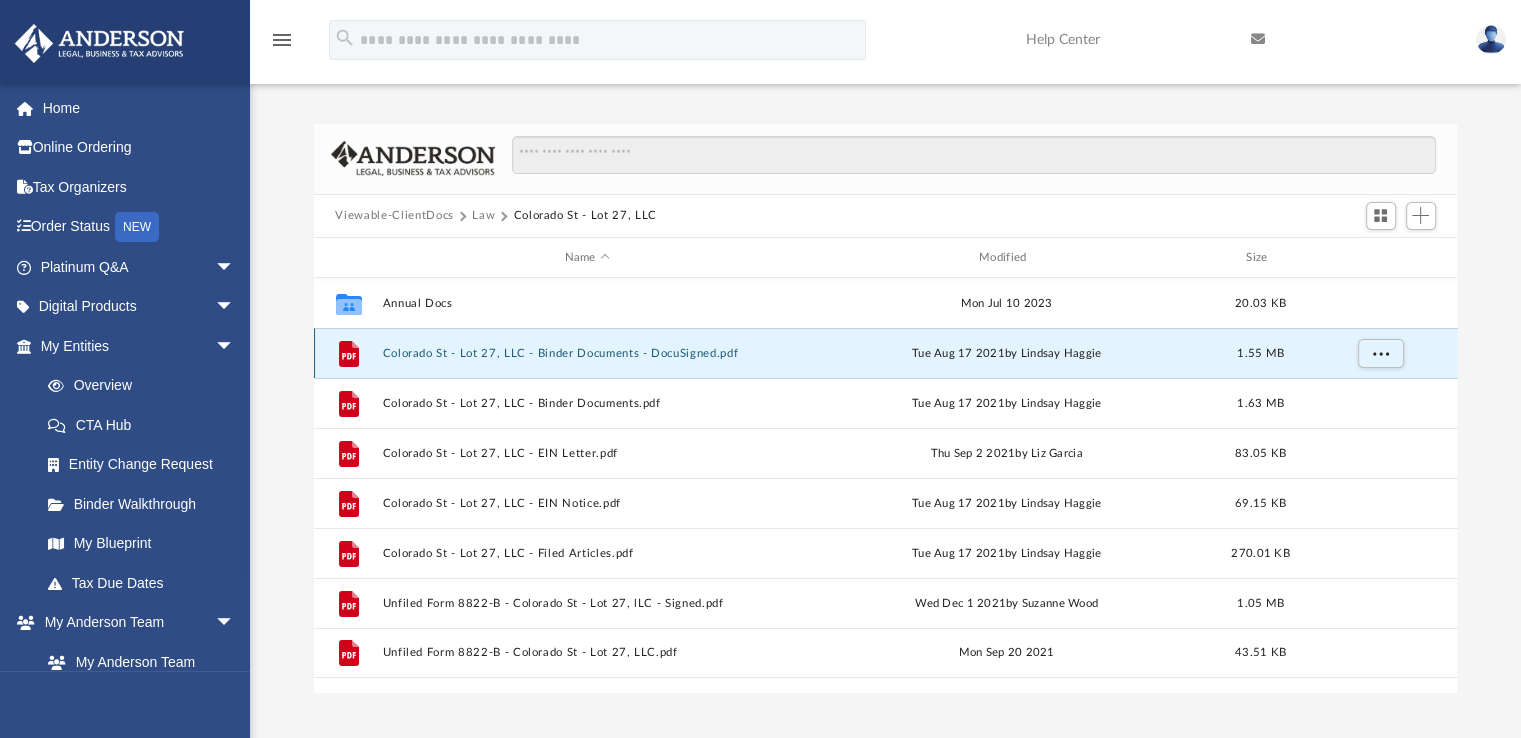 click on "Colorado St - Lot 27, LLC - Binder Documents - DocuSigned.pdf" at bounding box center (587, 353) 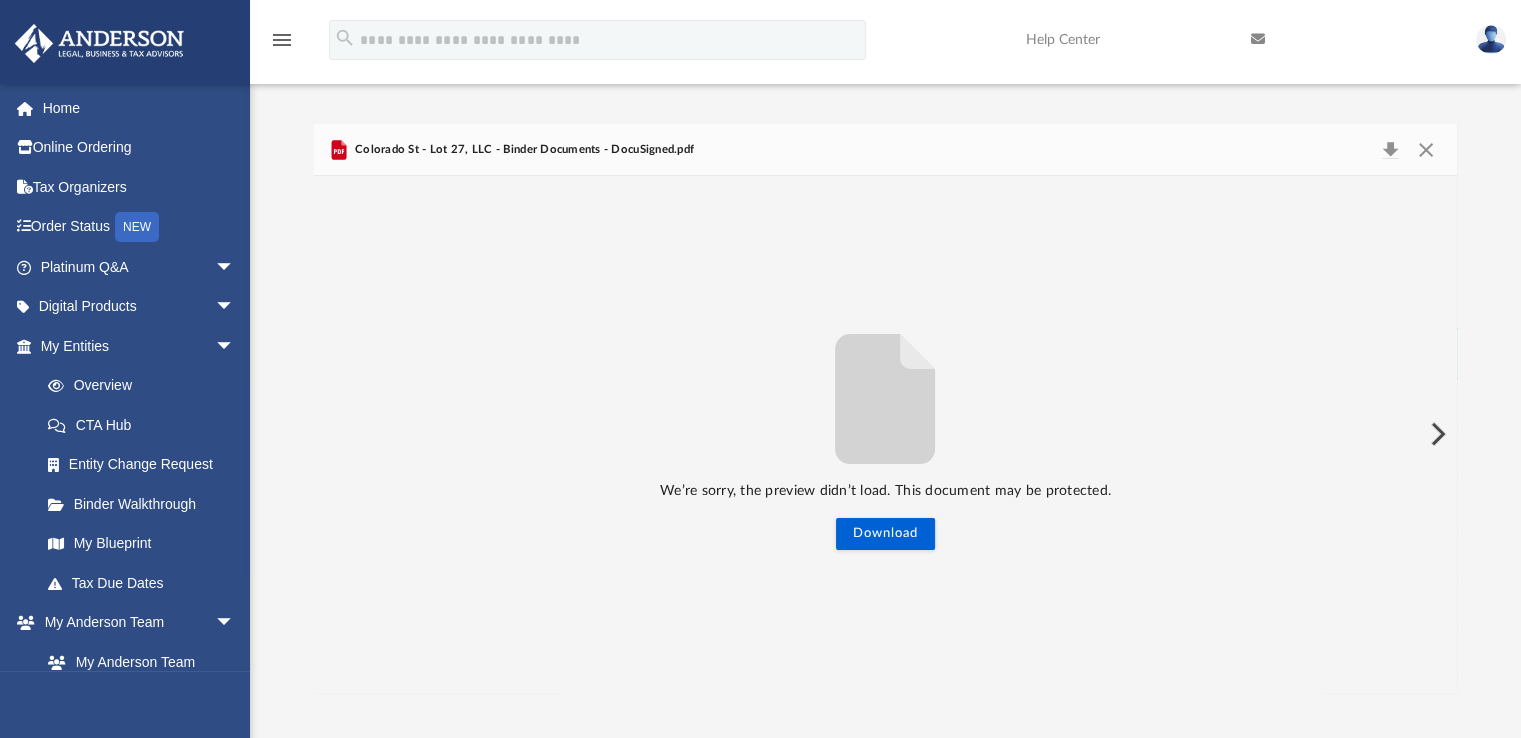 click at bounding box center (1436, 434) 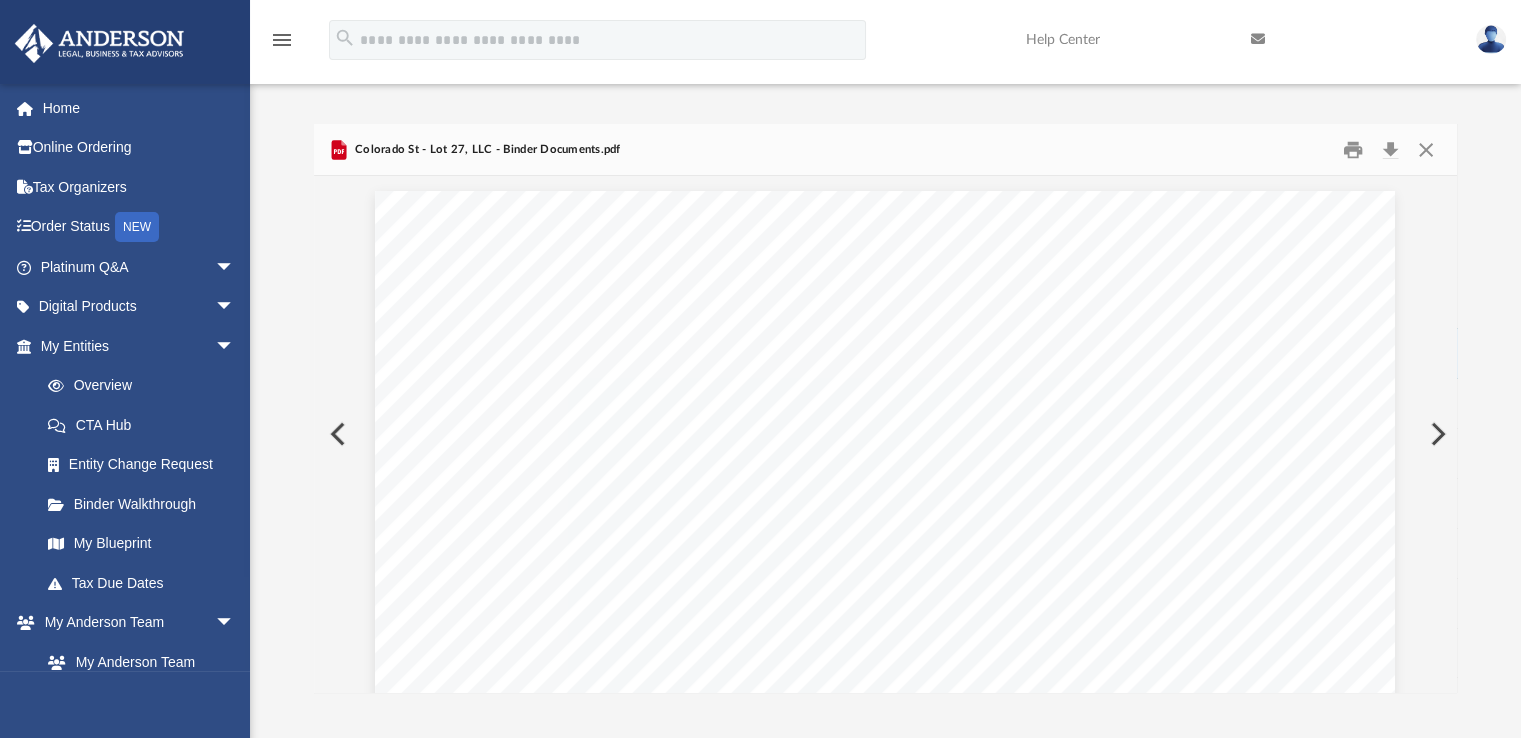 click at bounding box center (336, 434) 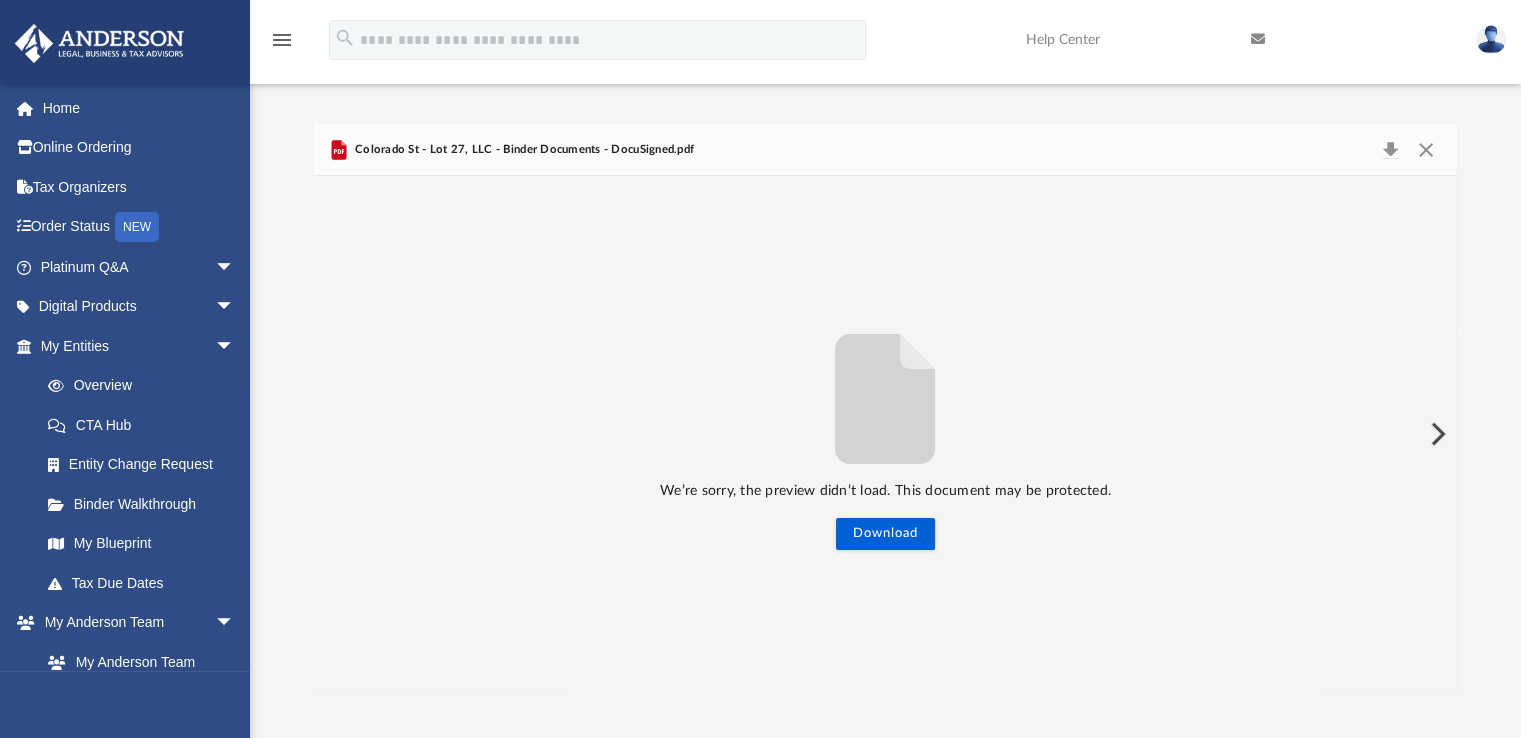 click at bounding box center (1436, 434) 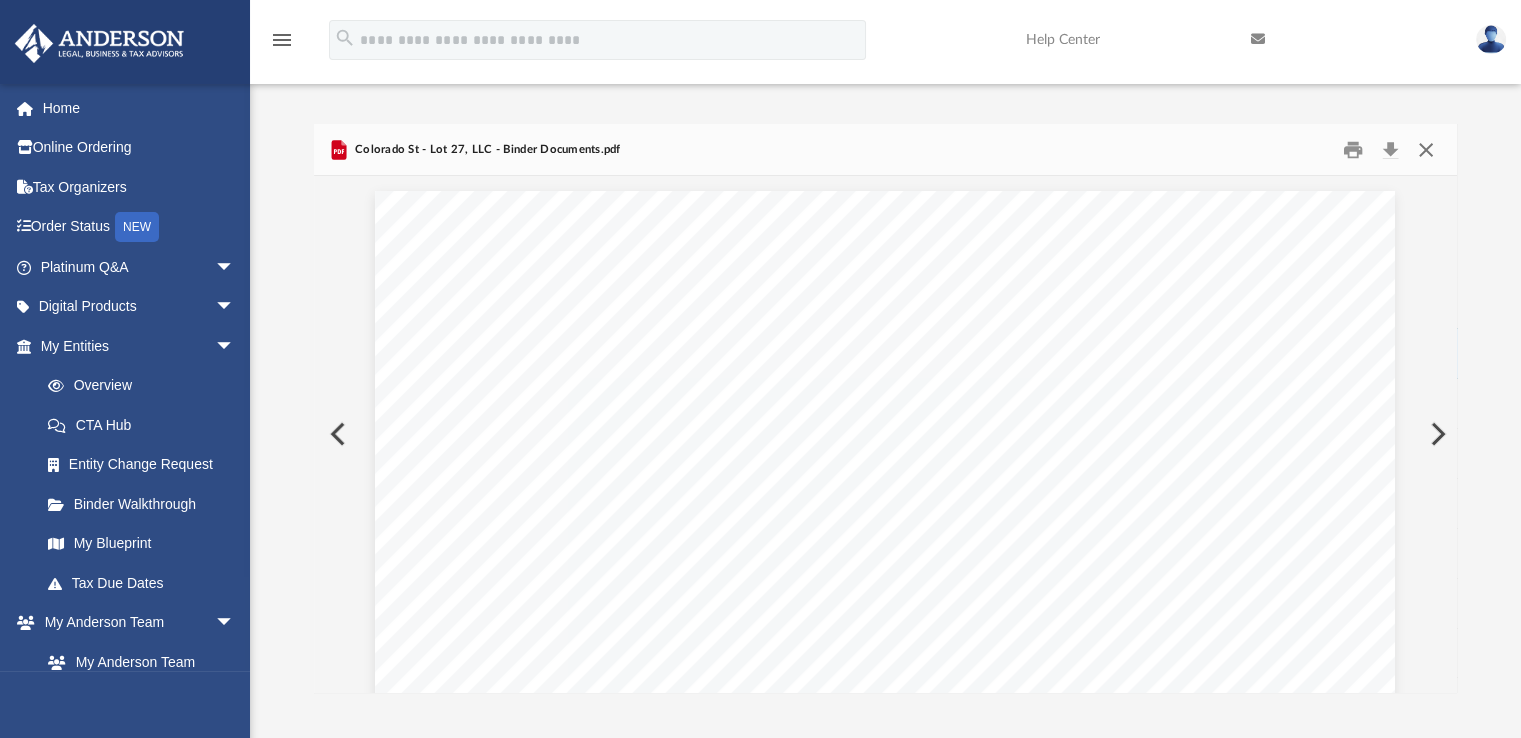 click at bounding box center (1426, 149) 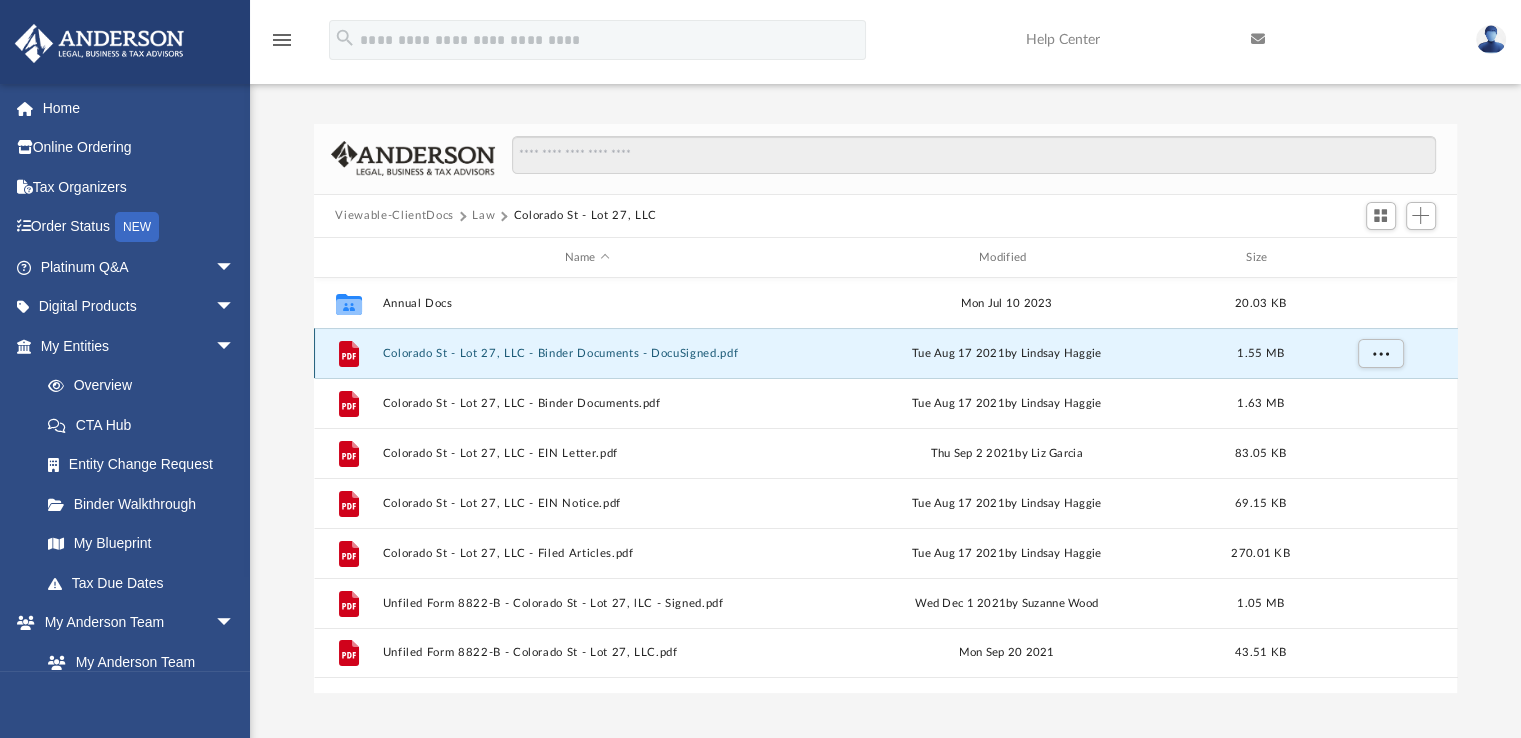 click on "Colorado St - Lot 27, LLC - Binder Documents - DocuSigned.pdf" at bounding box center [587, 353] 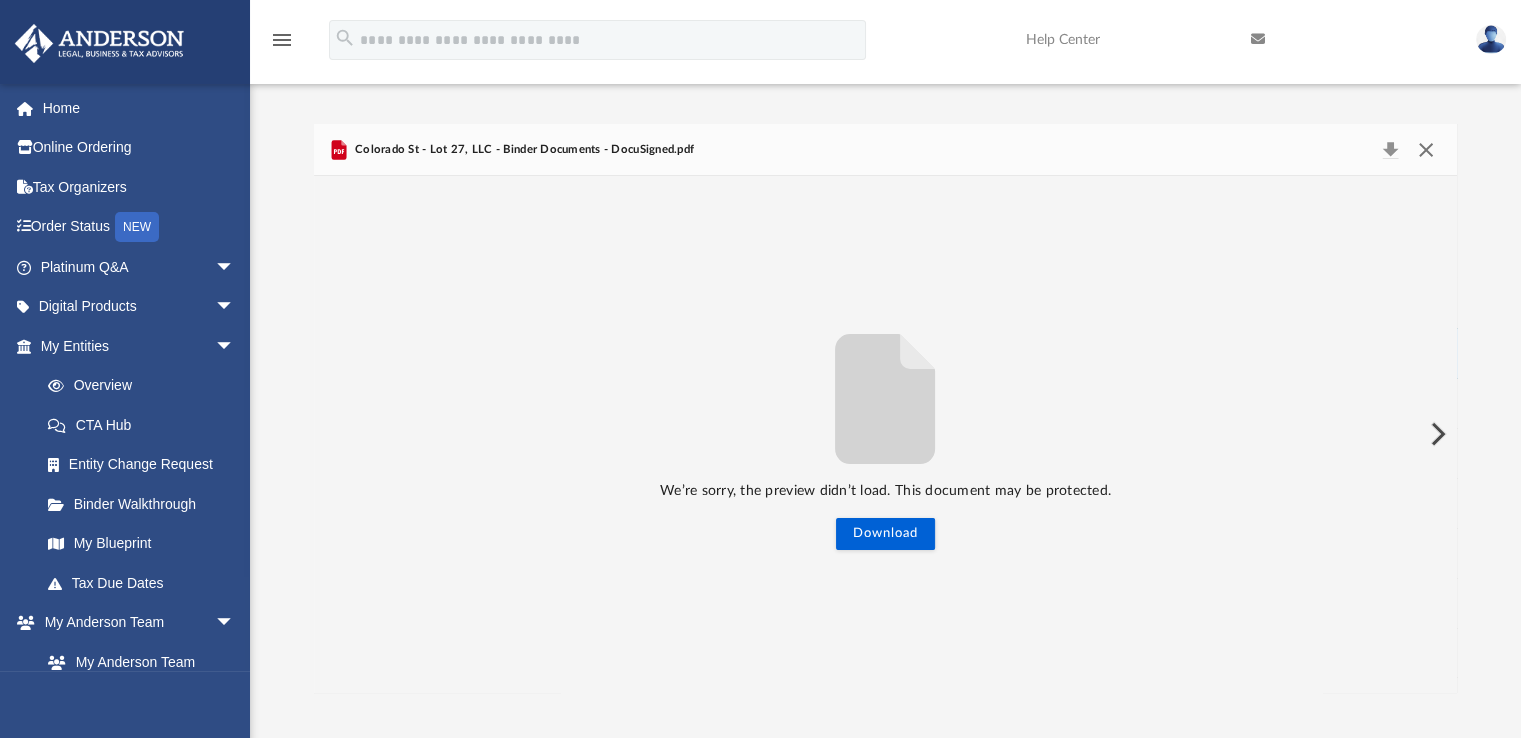 click at bounding box center (1426, 150) 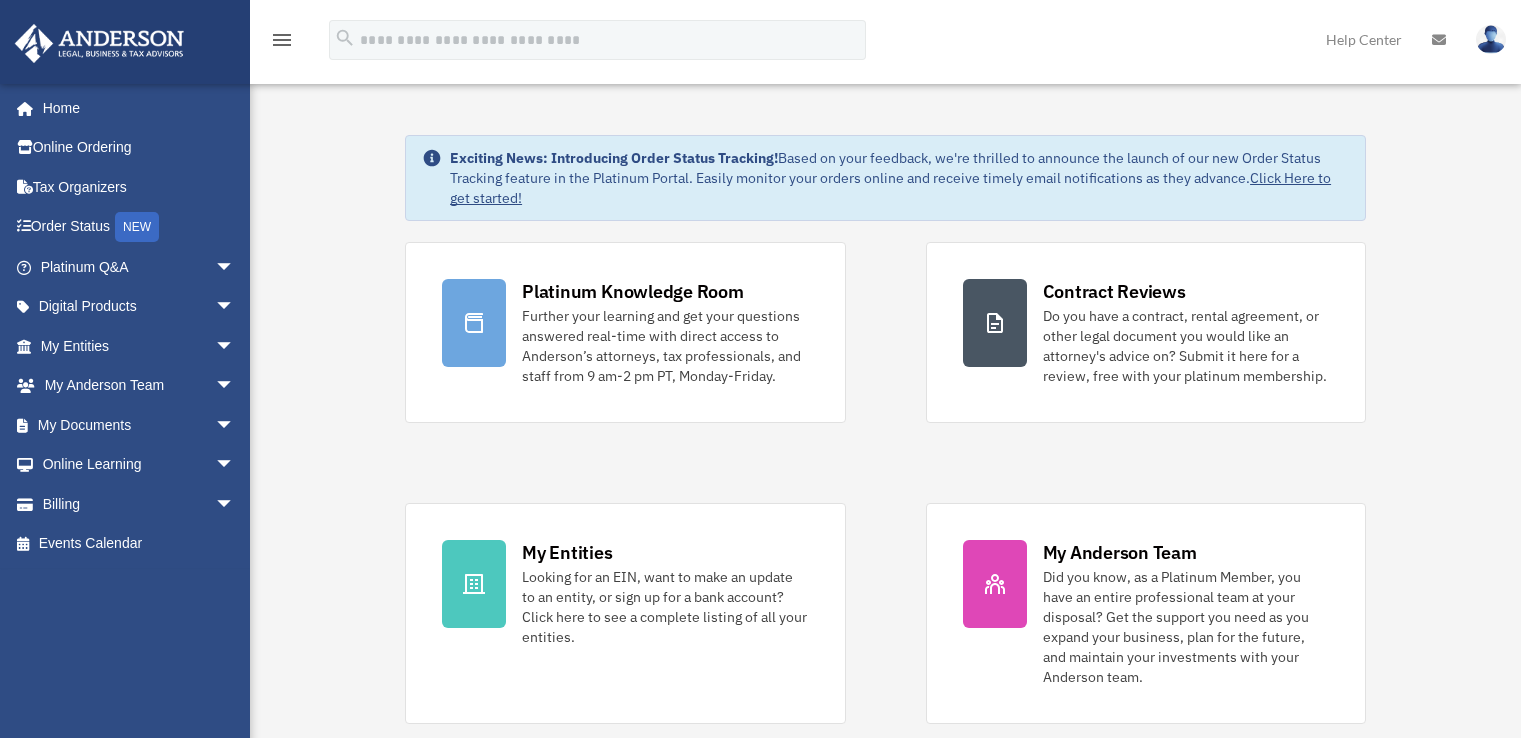 scroll, scrollTop: 0, scrollLeft: 0, axis: both 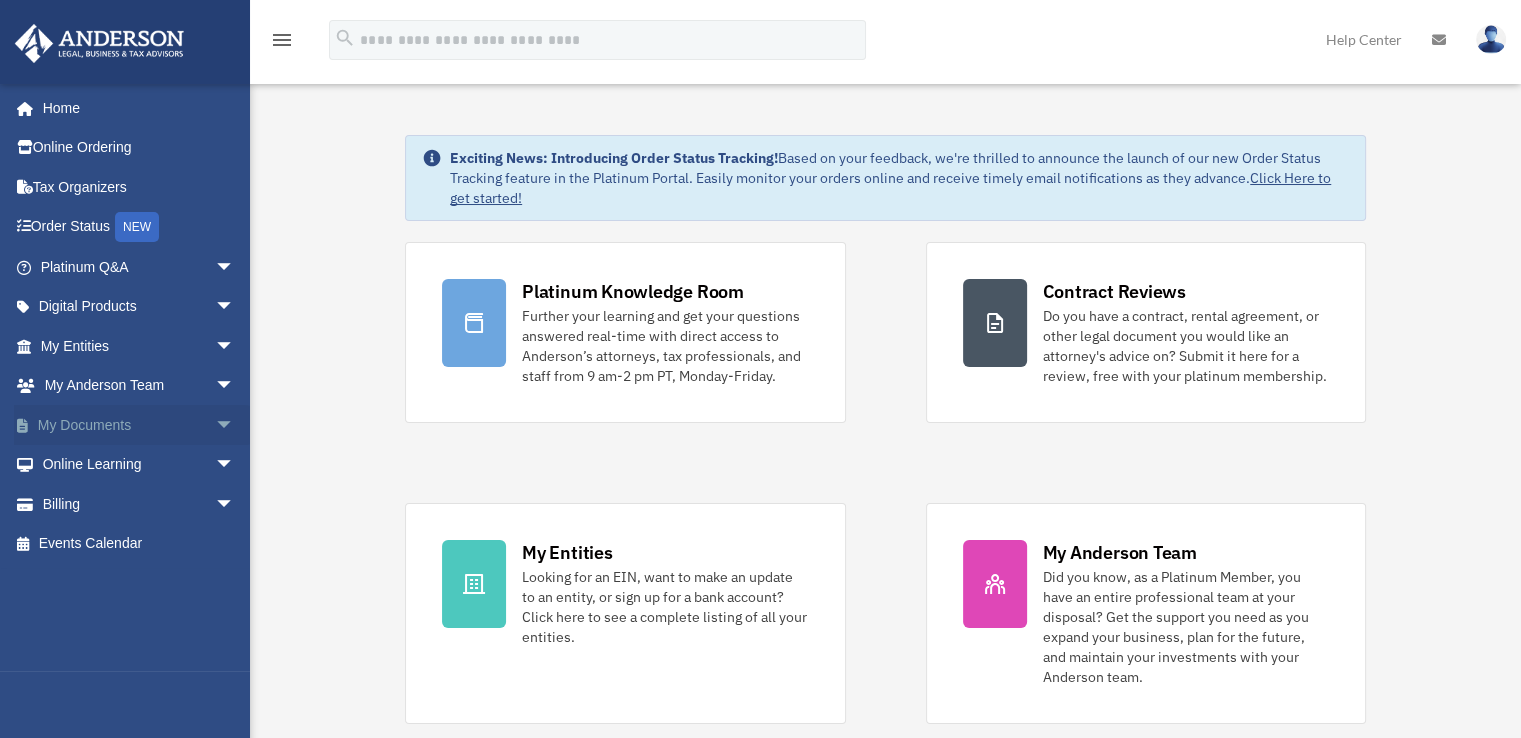 click on "arrow_drop_down" at bounding box center (235, 425) 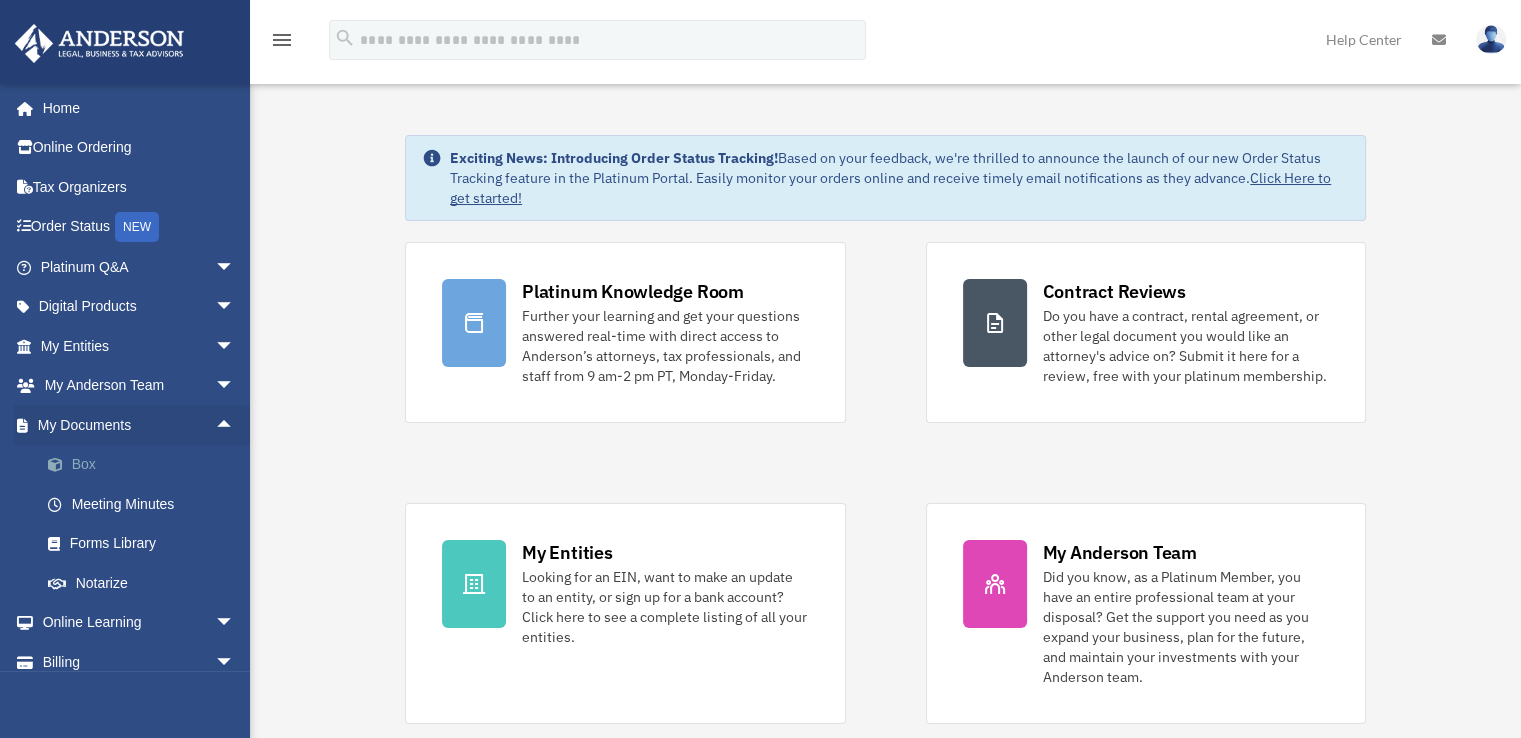 click on "Box" at bounding box center [146, 465] 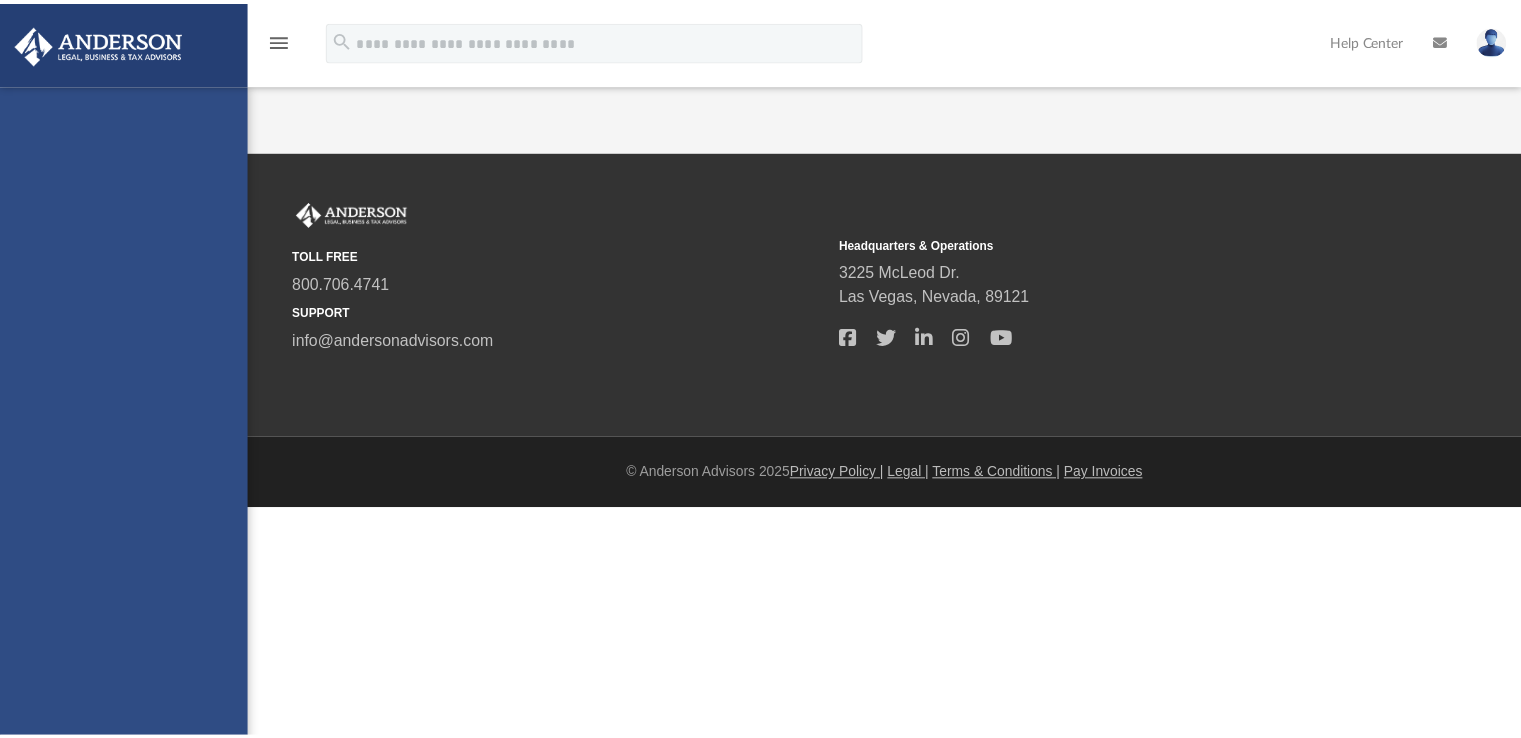 scroll, scrollTop: 0, scrollLeft: 0, axis: both 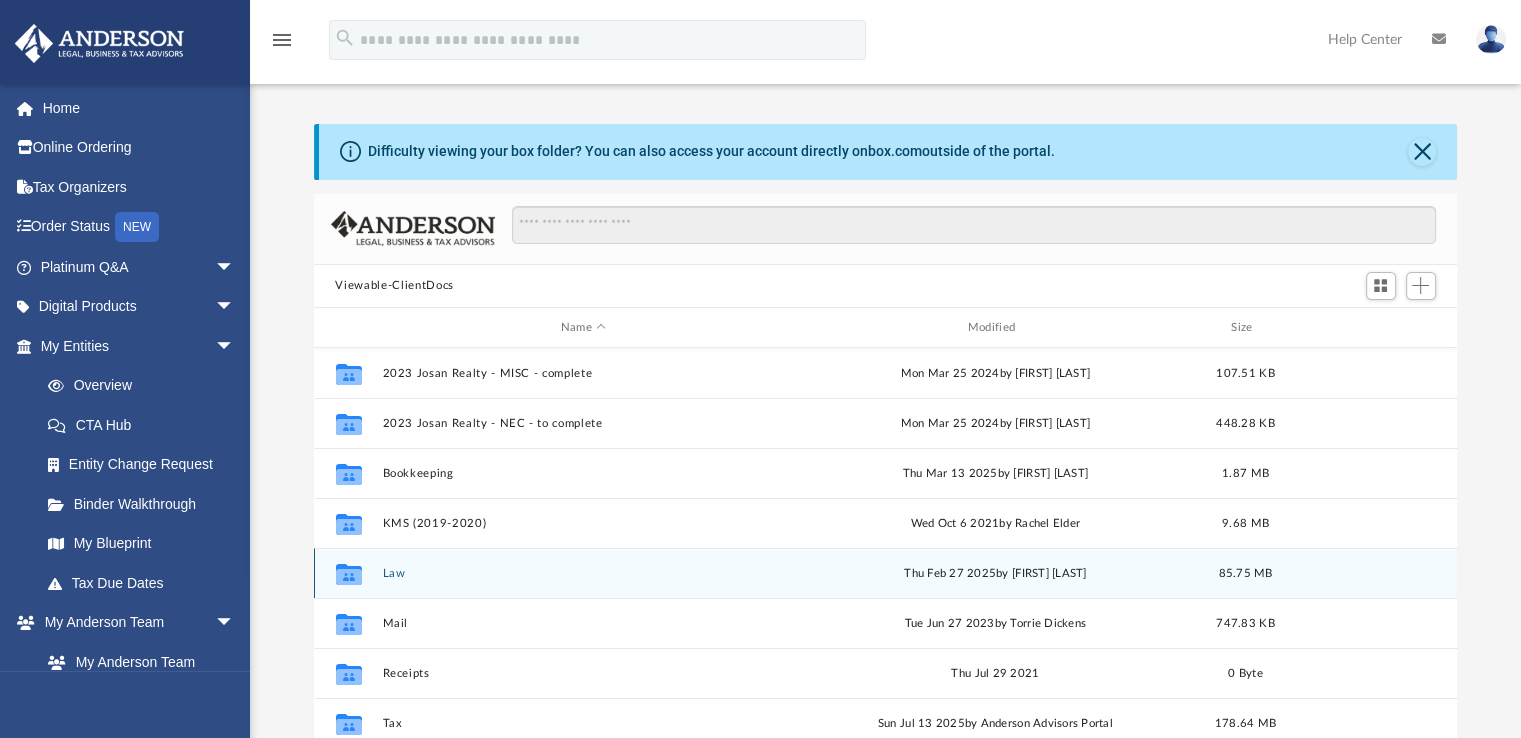 click on "Law" at bounding box center (583, 573) 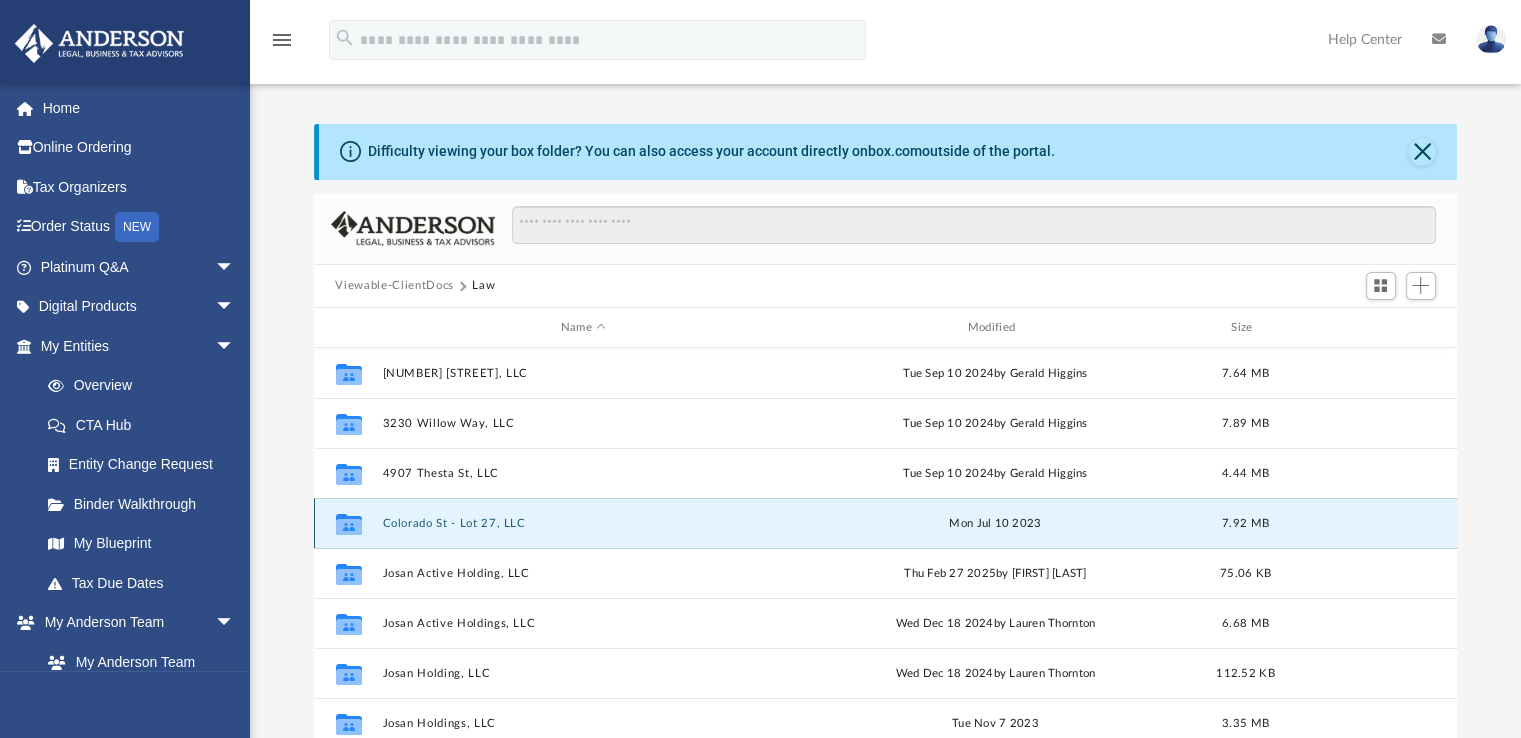 click on "Colorado St - Lot 27, LLC" at bounding box center [583, 523] 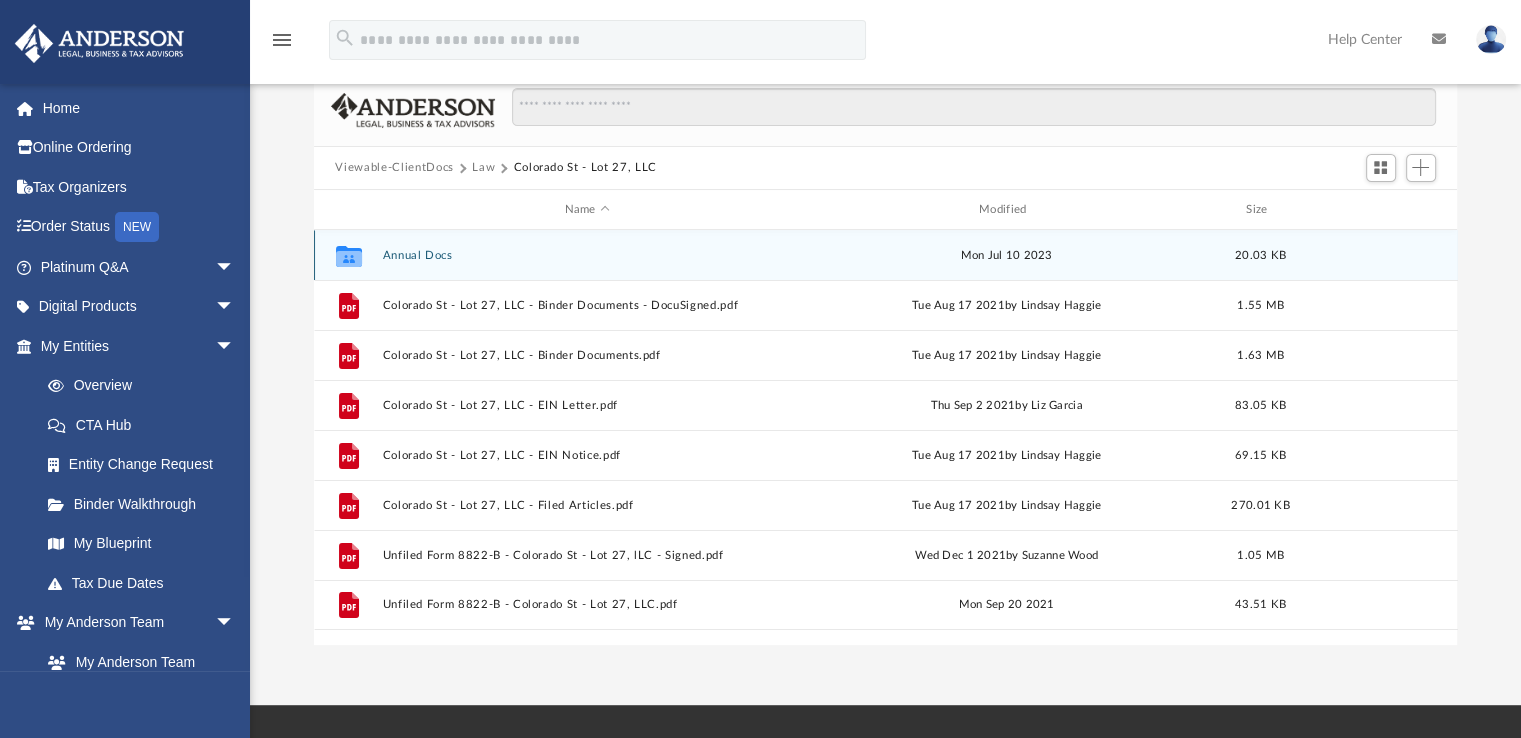 scroll, scrollTop: 154, scrollLeft: 0, axis: vertical 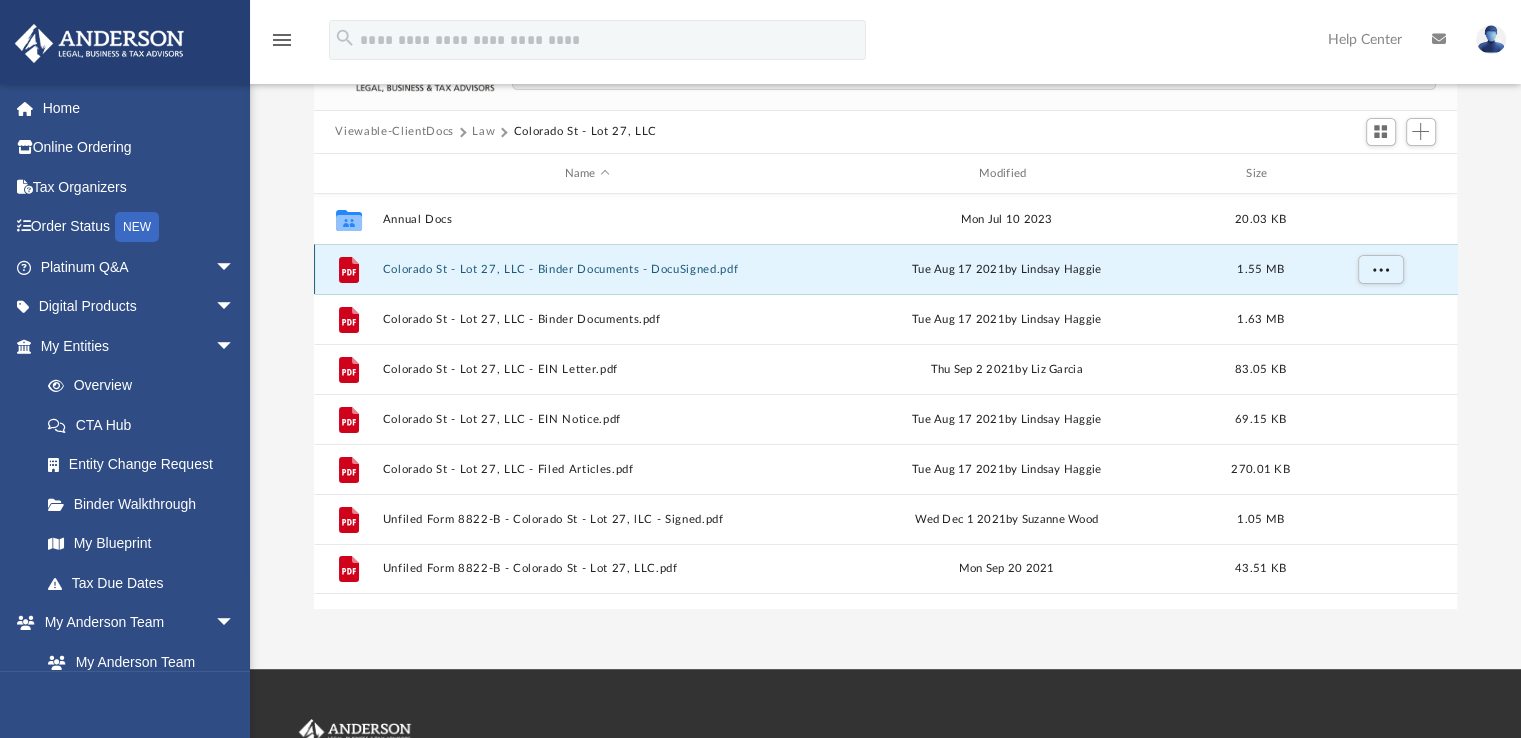 click on "Colorado St - Lot 27, LLC - Binder Documents - DocuSigned.pdf" at bounding box center [587, 269] 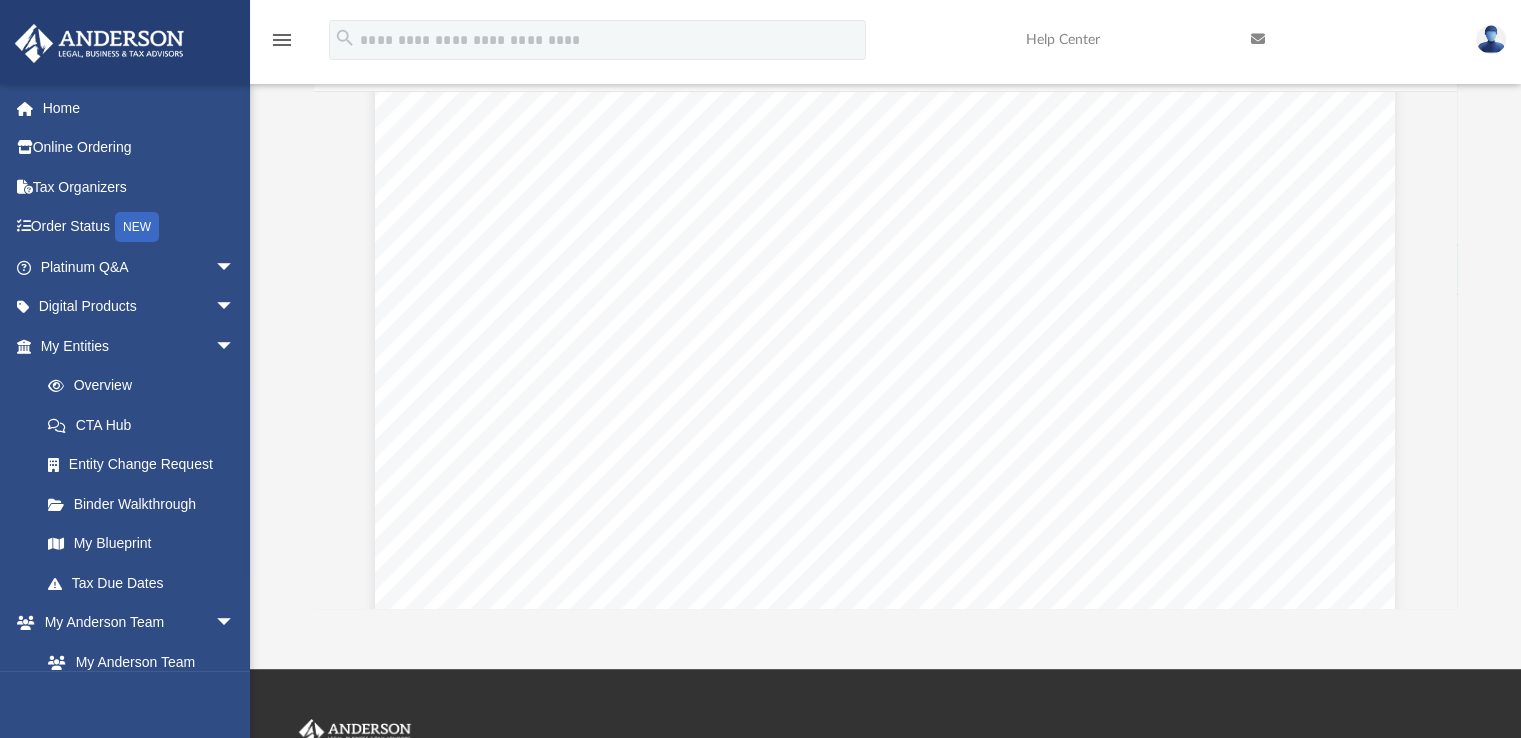 scroll, scrollTop: 0, scrollLeft: 0, axis: both 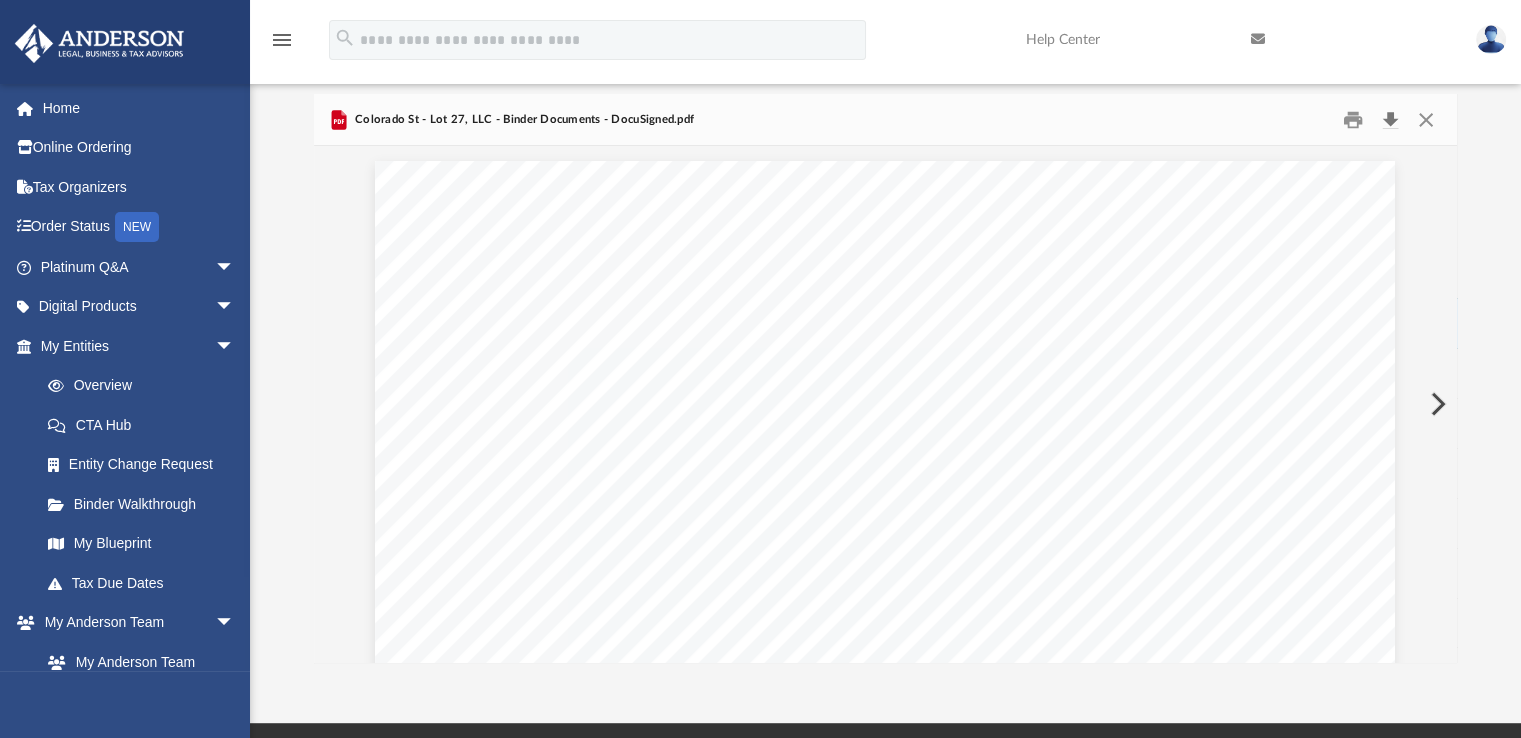 click at bounding box center [1391, 119] 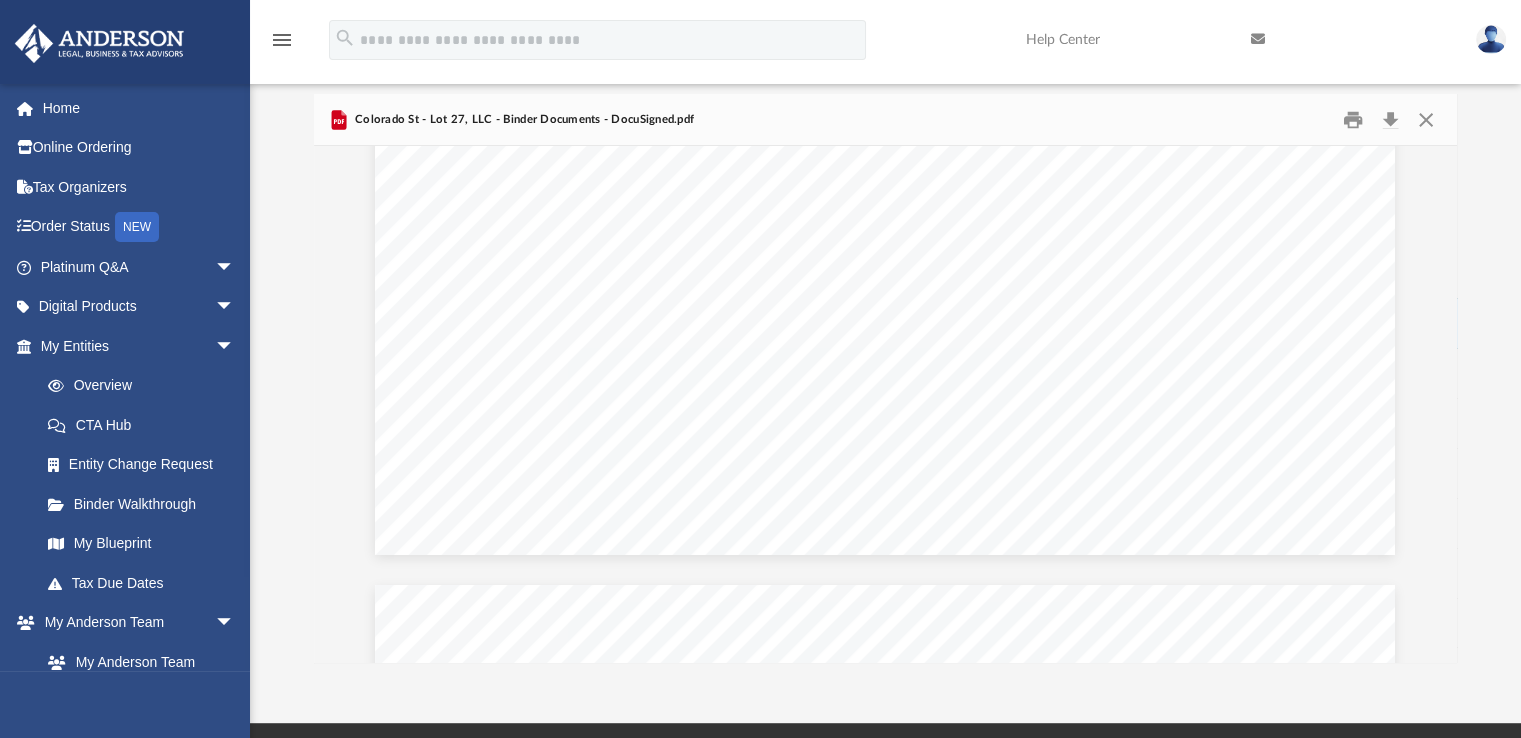 scroll, scrollTop: 0, scrollLeft: 0, axis: both 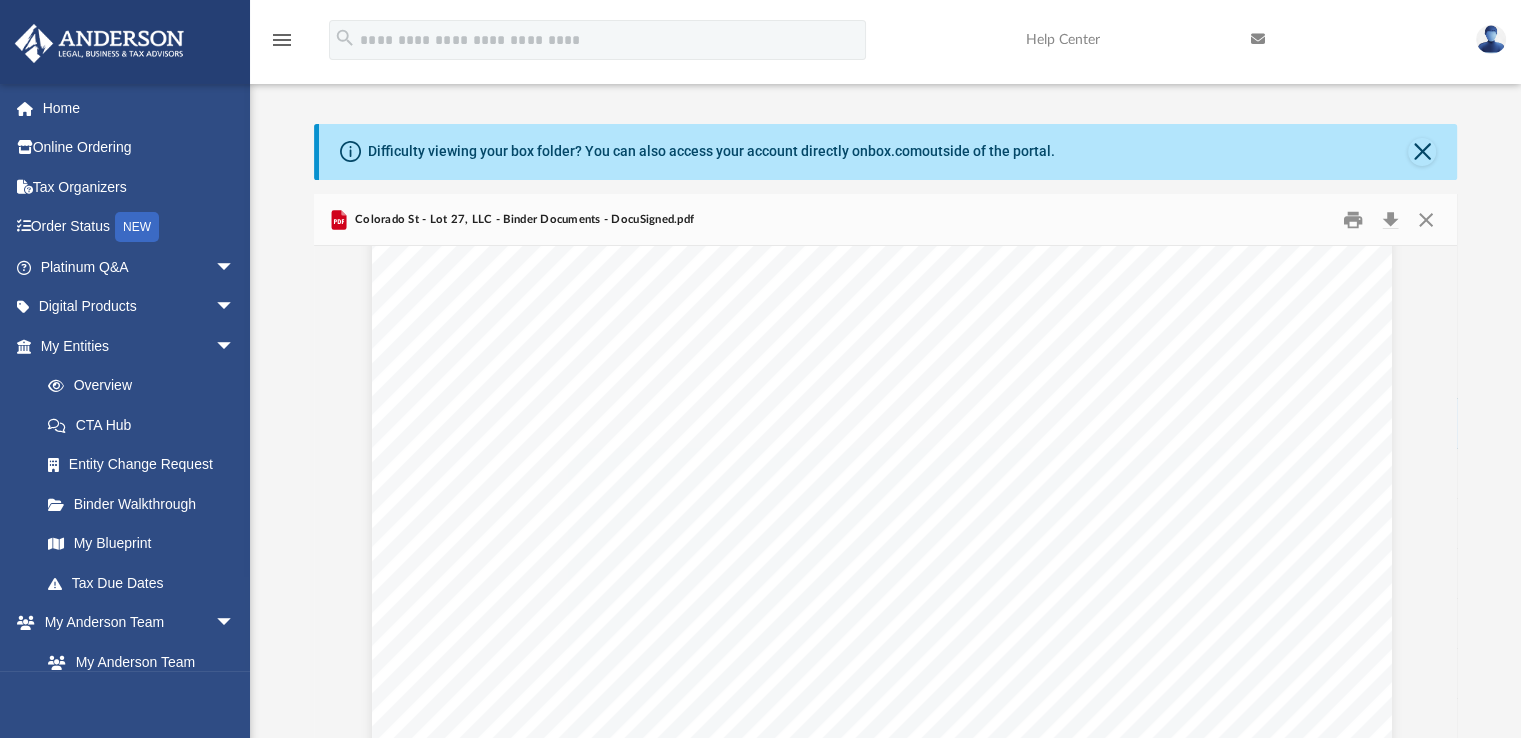 click on "O perating   A greement   of [STATE] St   -   Lot 27, LLC Page   35   of   35 IN WITNESS WHEREOF   the   Member(s)   have executed this   Operating Agreement   as of date of the last Member to sign below. MEMBER(S): Cali Sun Trust, Dated ____________, 20___ [FIRST] [LAST] , Trustee   Date DocuSign Envelope ID: 2BF6A198-F945-4D5C-9D61-49F07EB70B37 [DATE]" at bounding box center [882, 891] 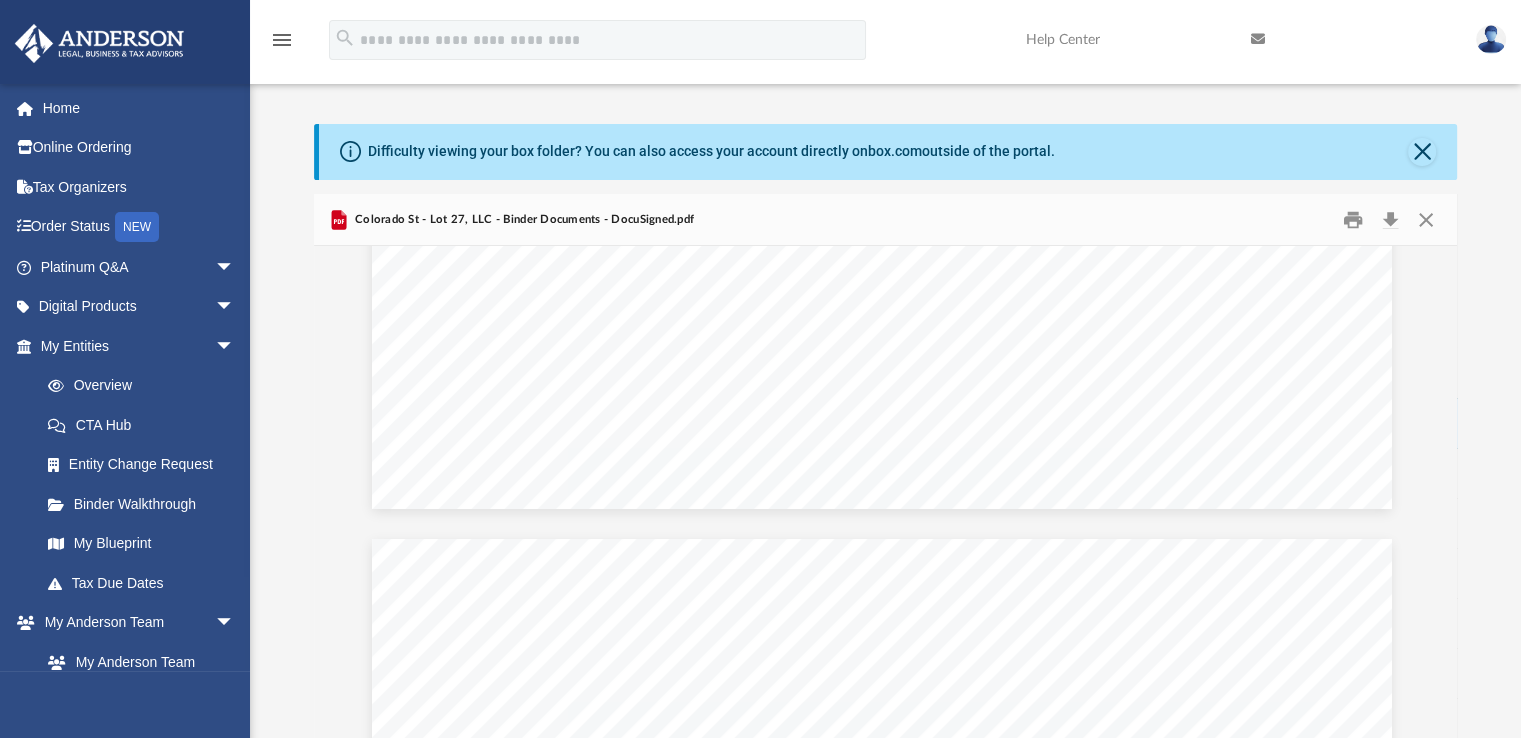 scroll, scrollTop: 70066, scrollLeft: 3, axis: both 